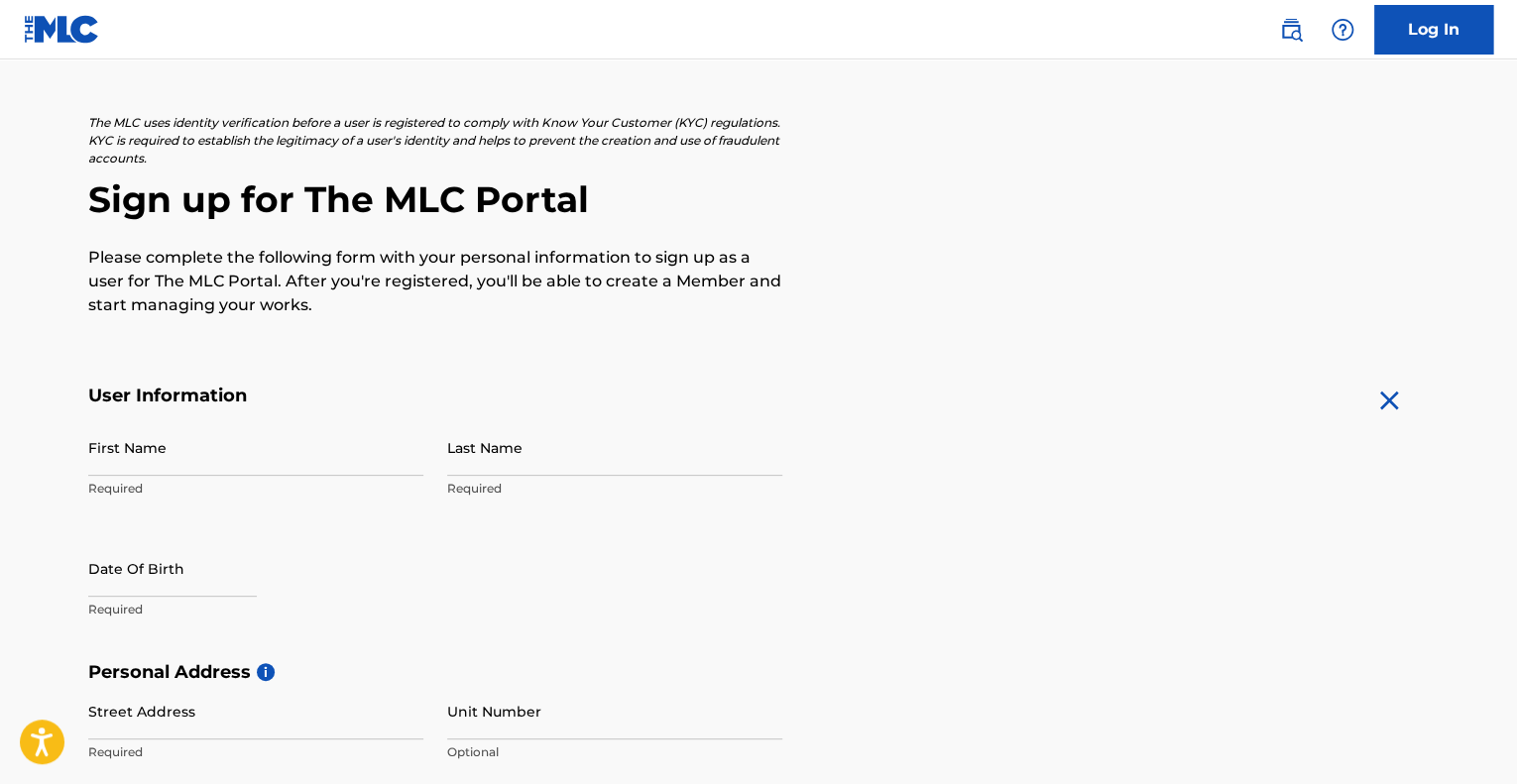 scroll, scrollTop: 0, scrollLeft: 0, axis: both 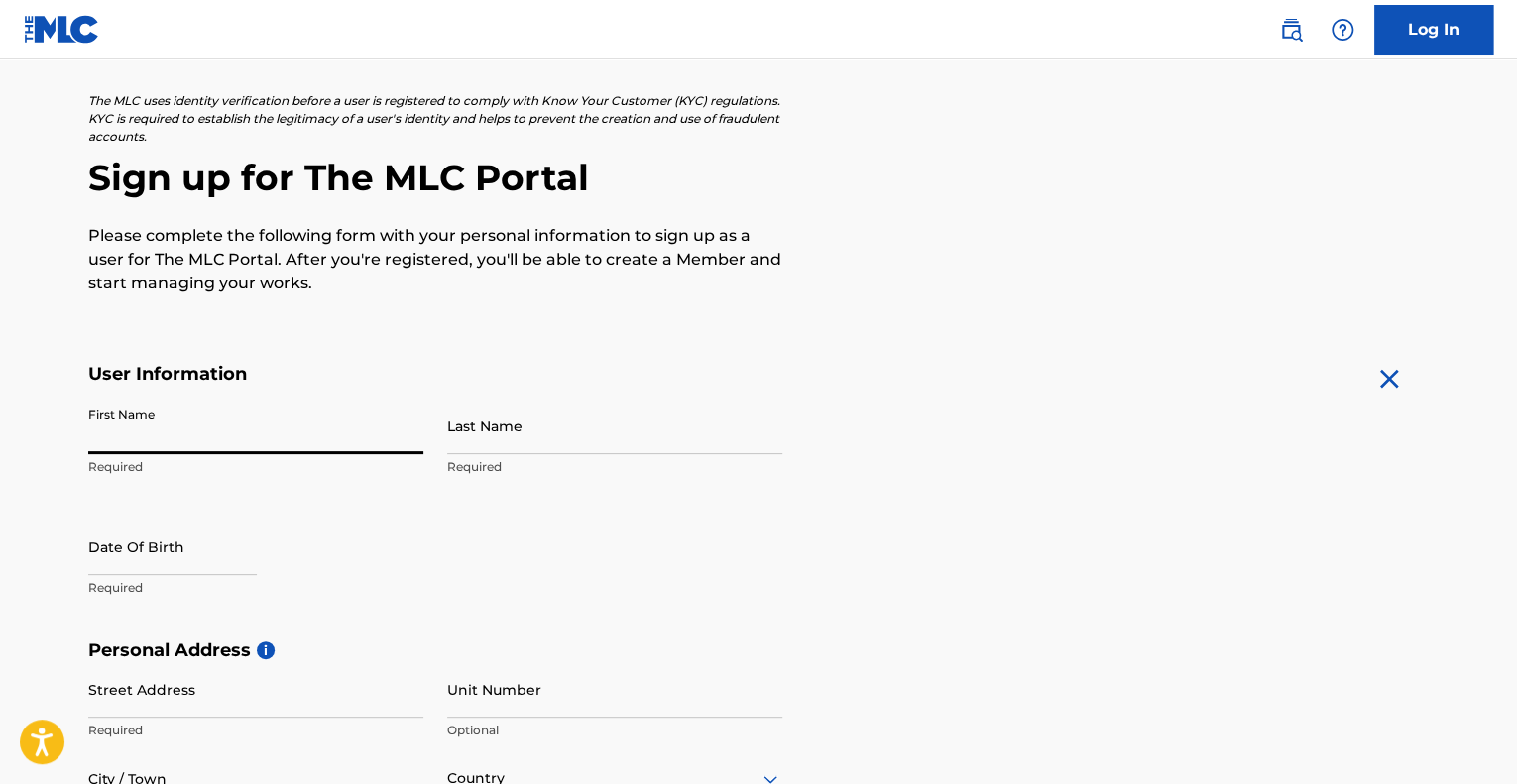 click on "First Name" at bounding box center (256, 425) 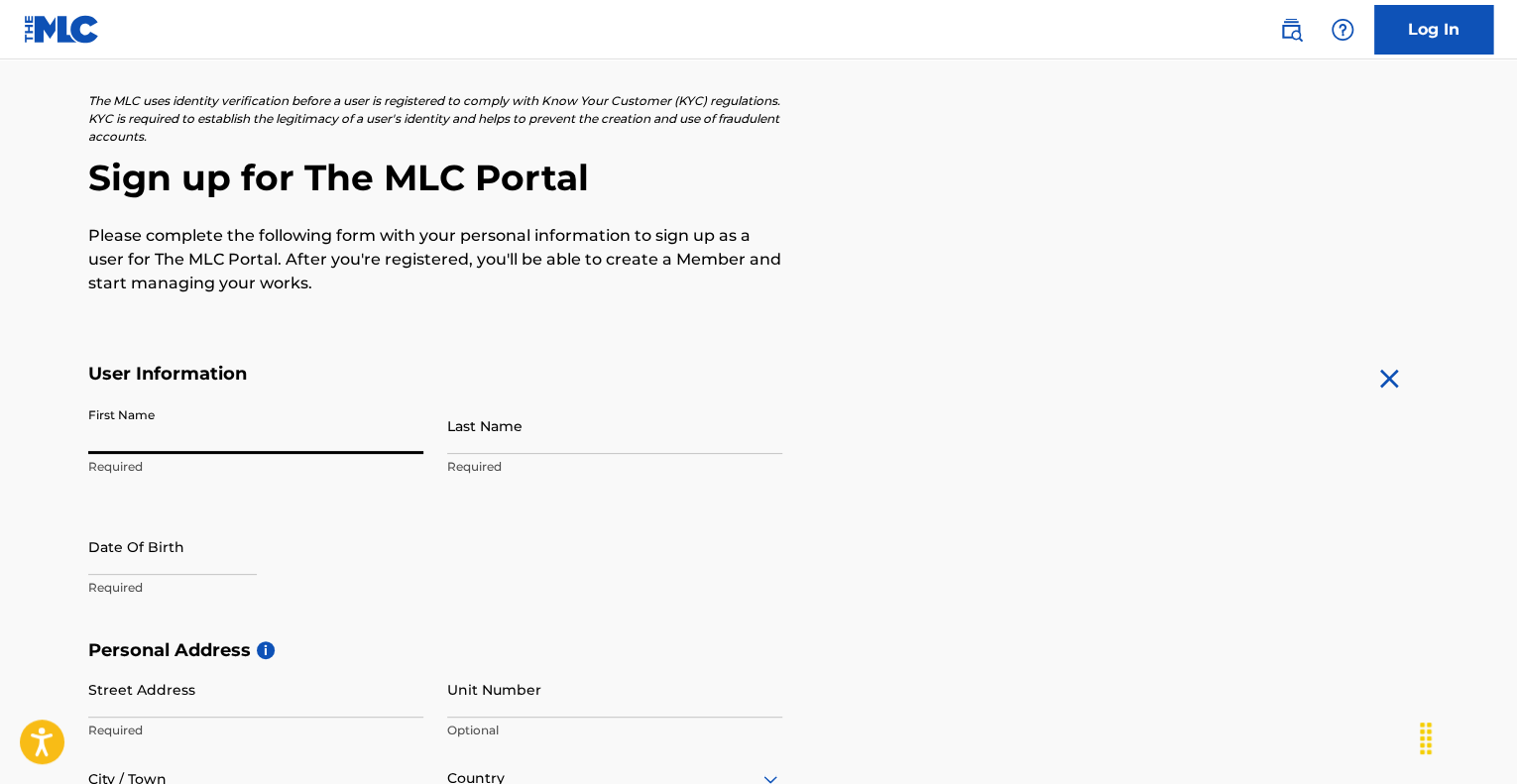 type on "Aaron" 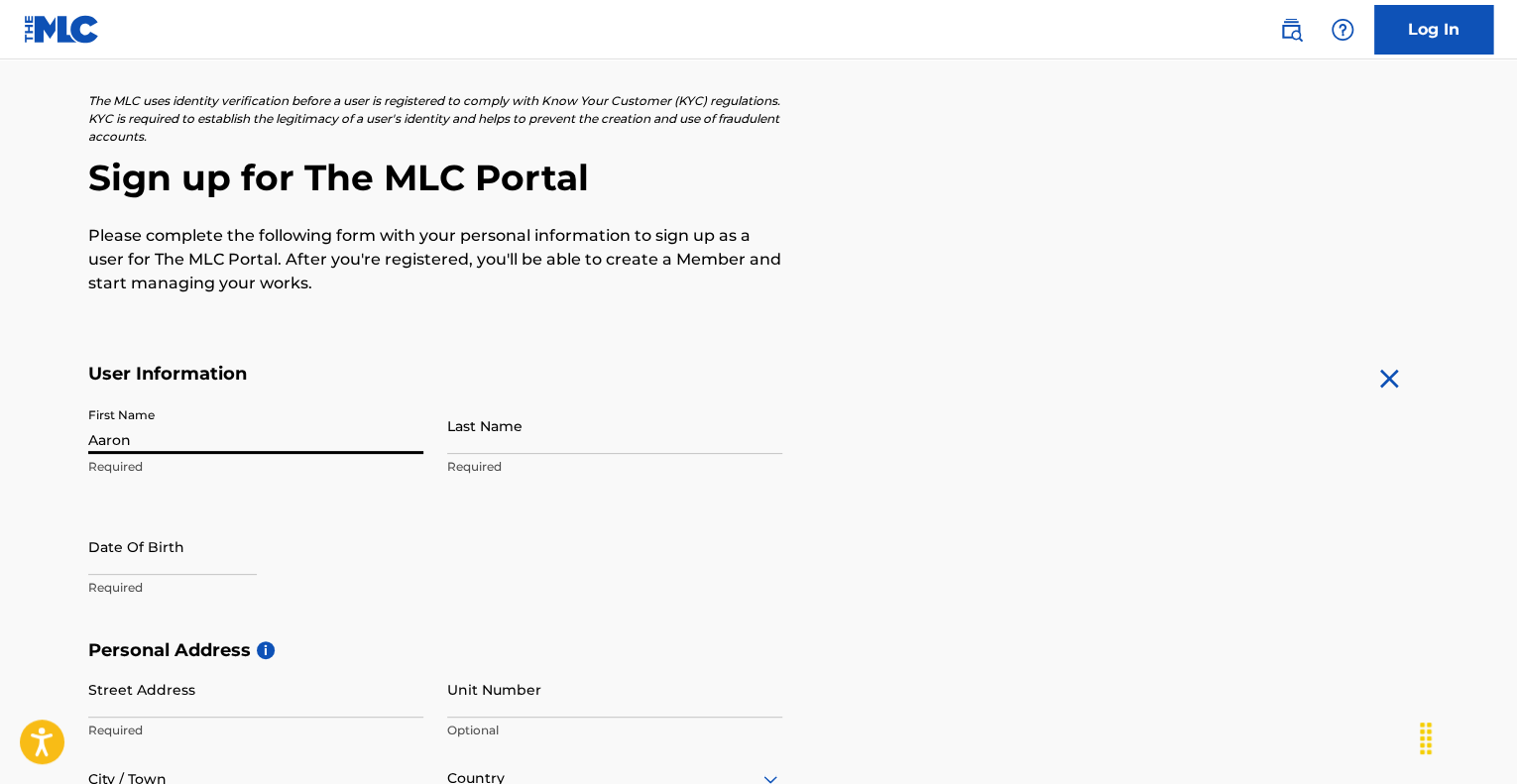 type on "[LAST]" 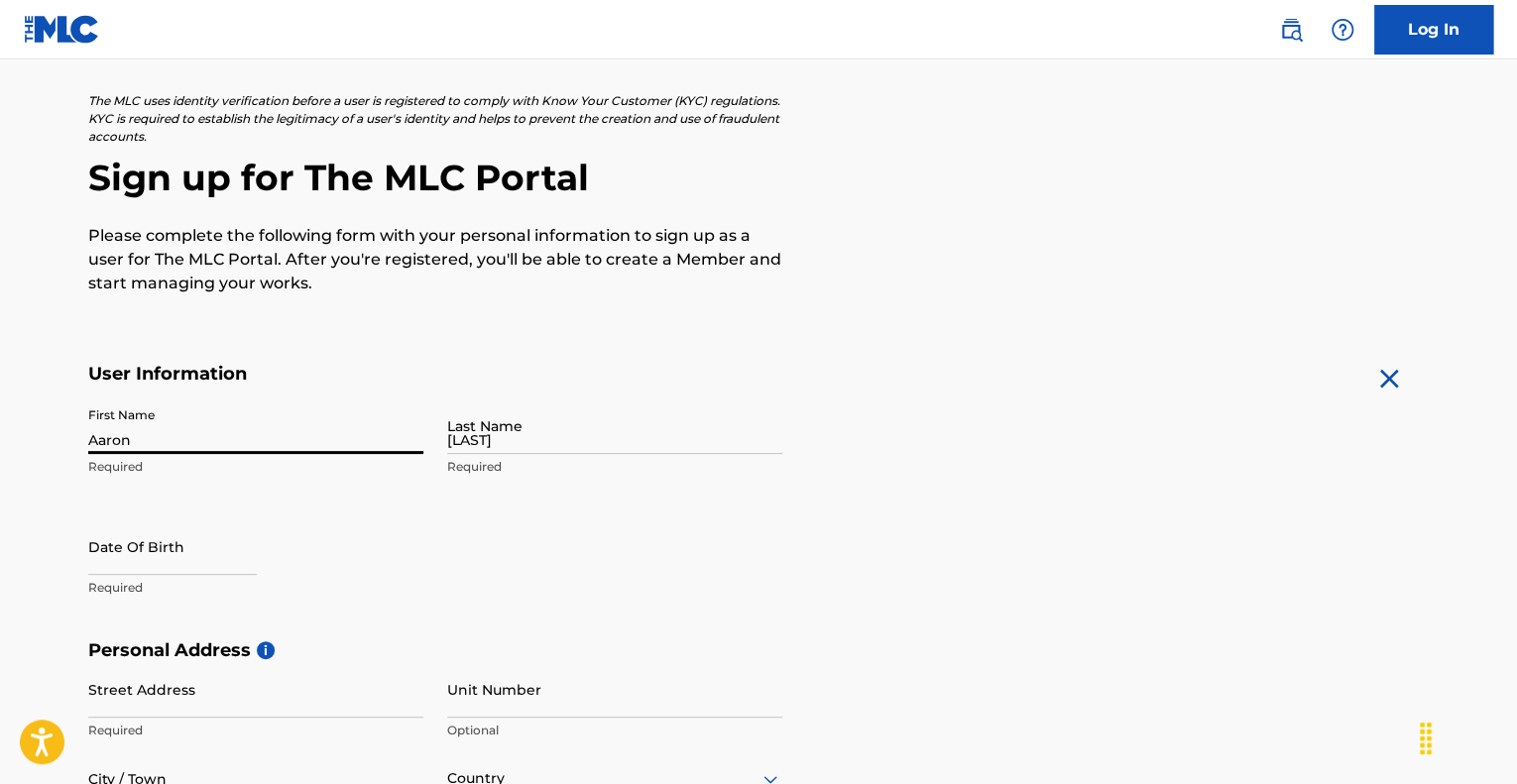 type on "[NUMBER] [STREET]" 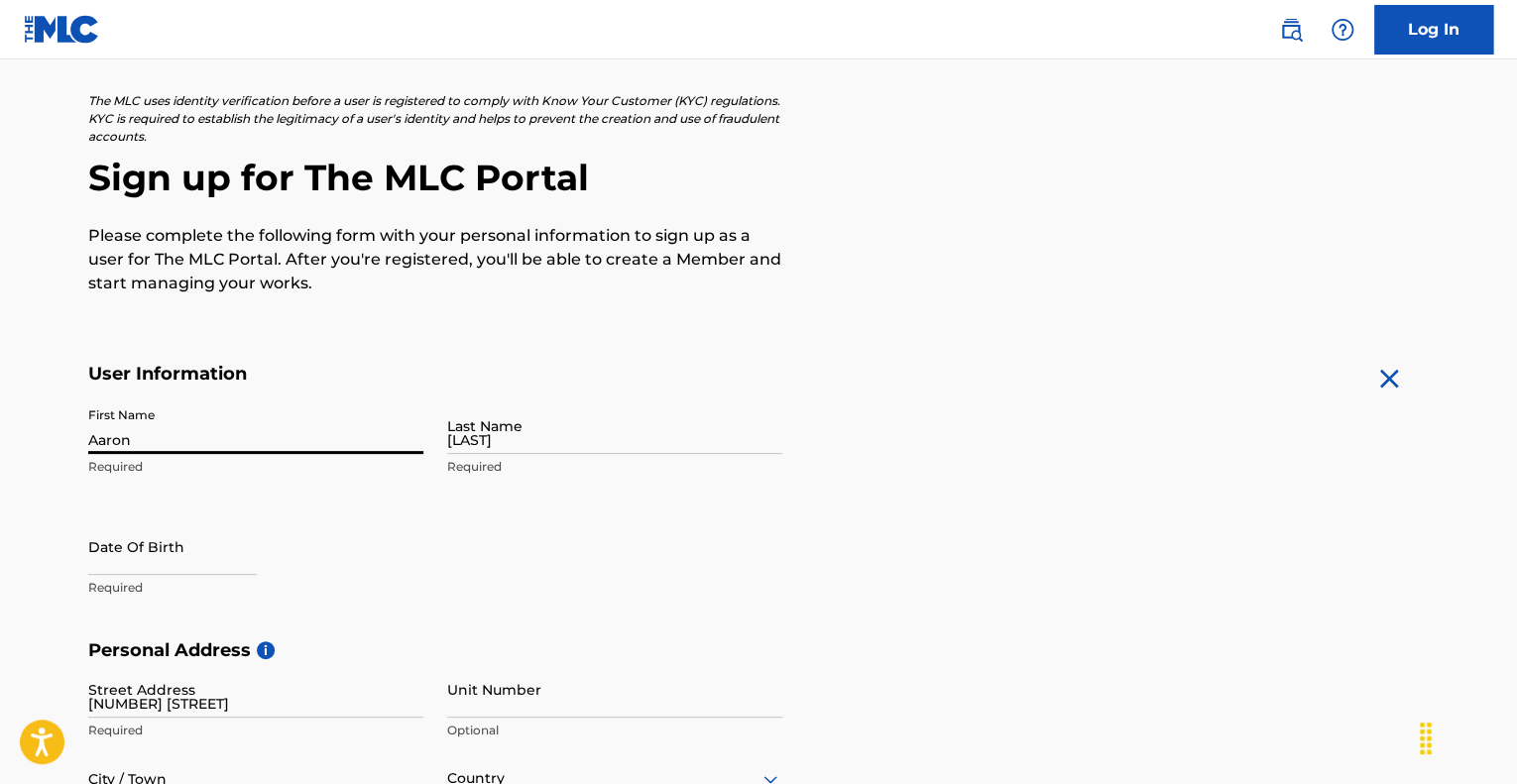 type on "[CITY]" 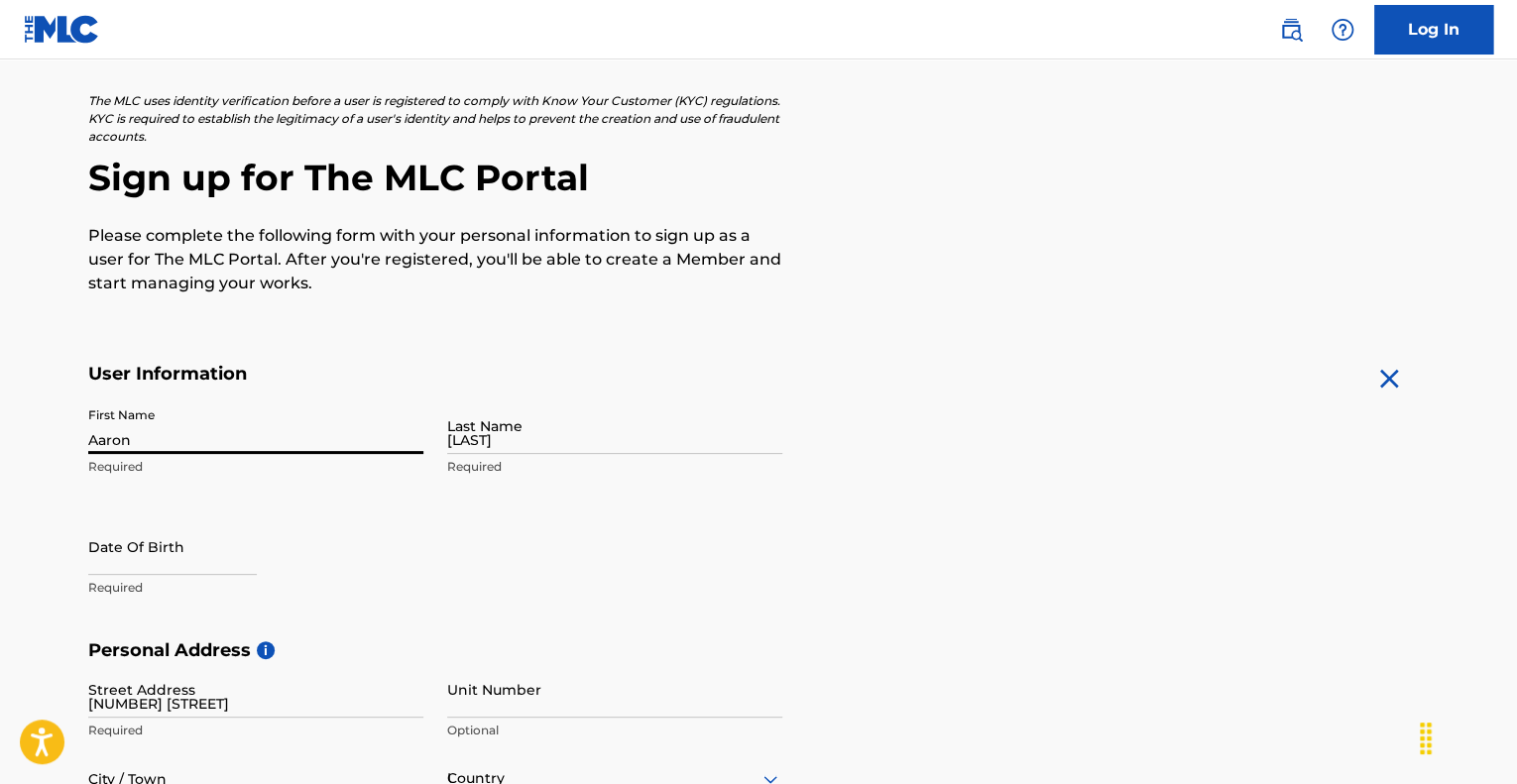 type on "VA" 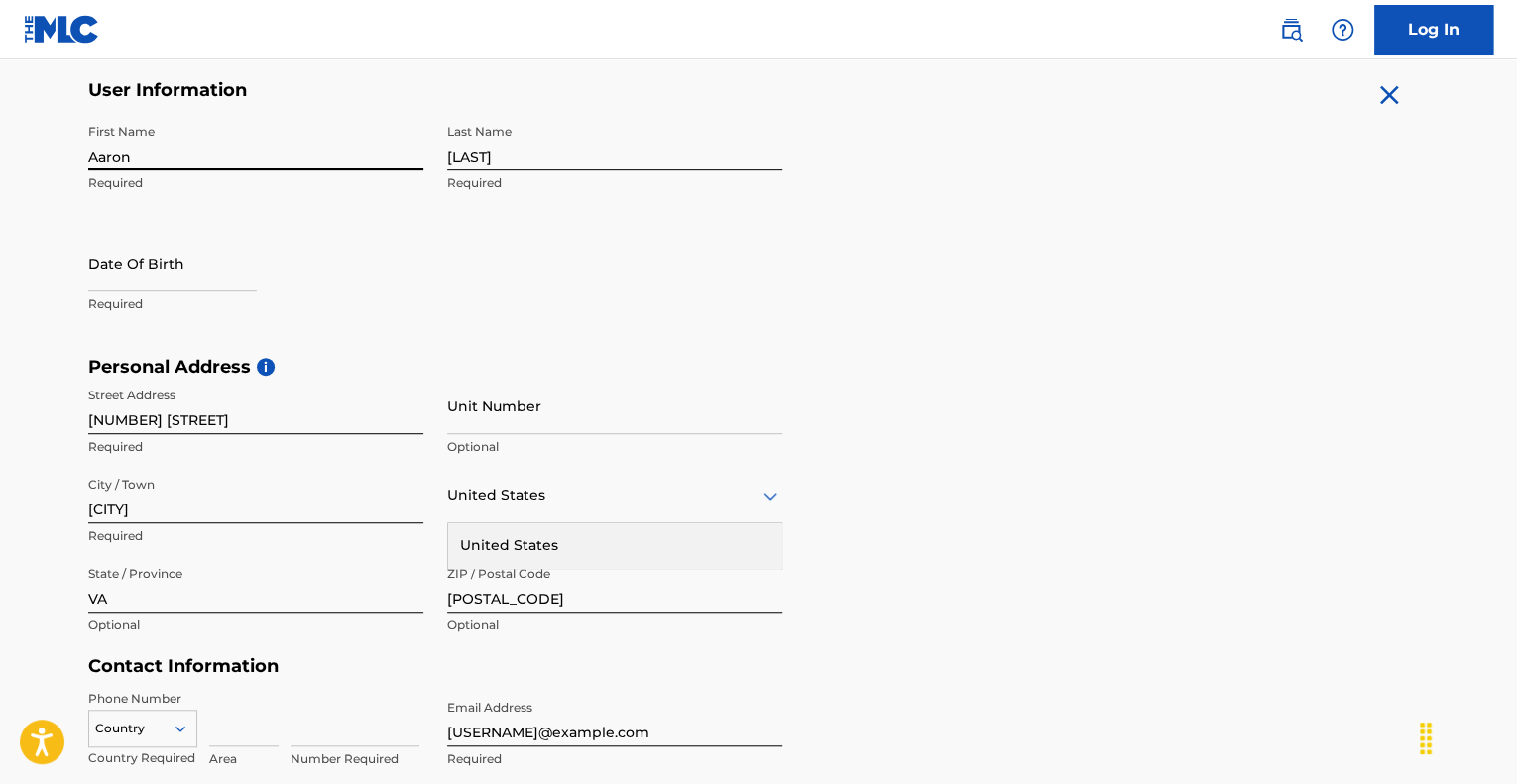 scroll, scrollTop: 388, scrollLeft: 0, axis: vertical 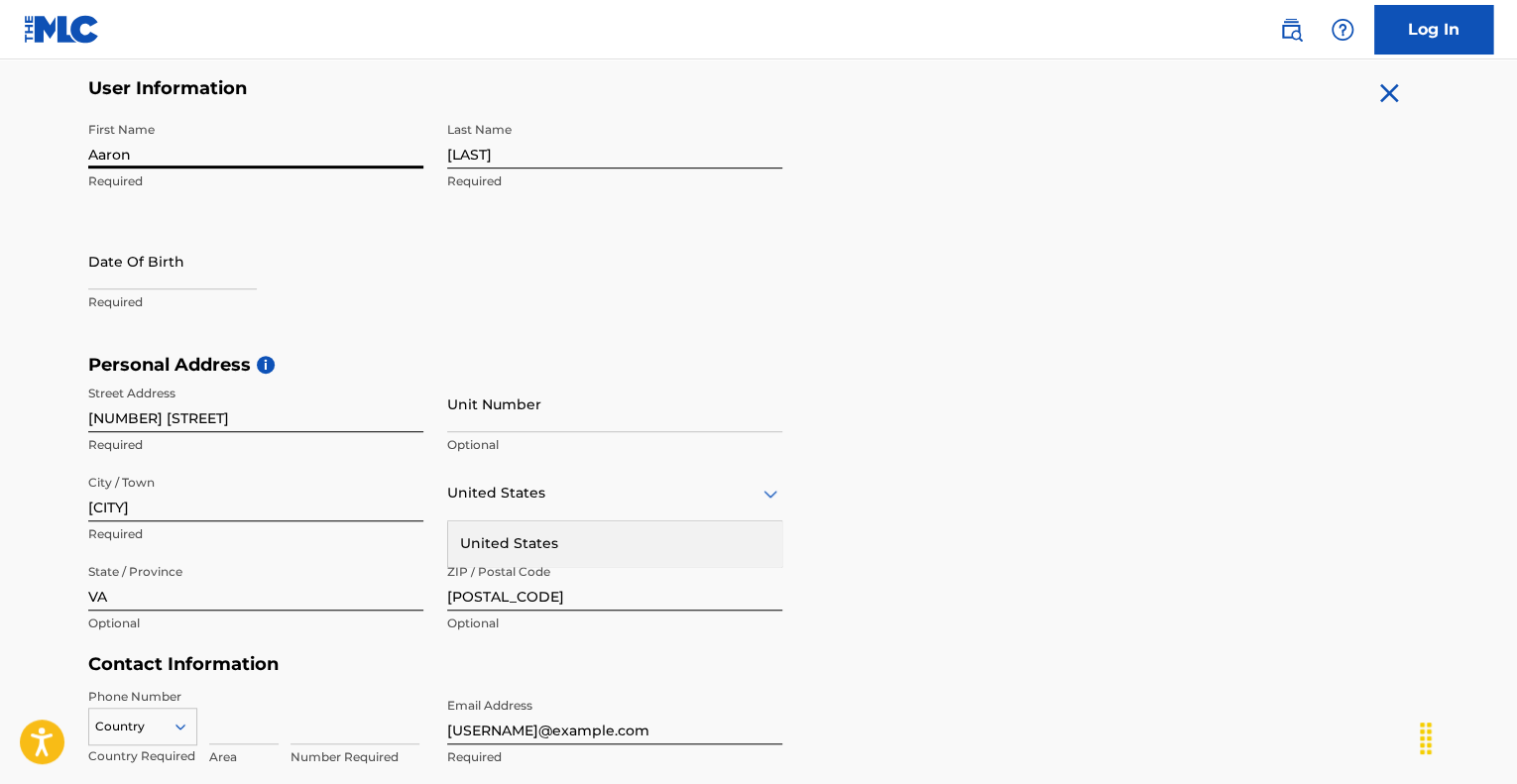 click on "Unit Number" at bounding box center [615, 403] 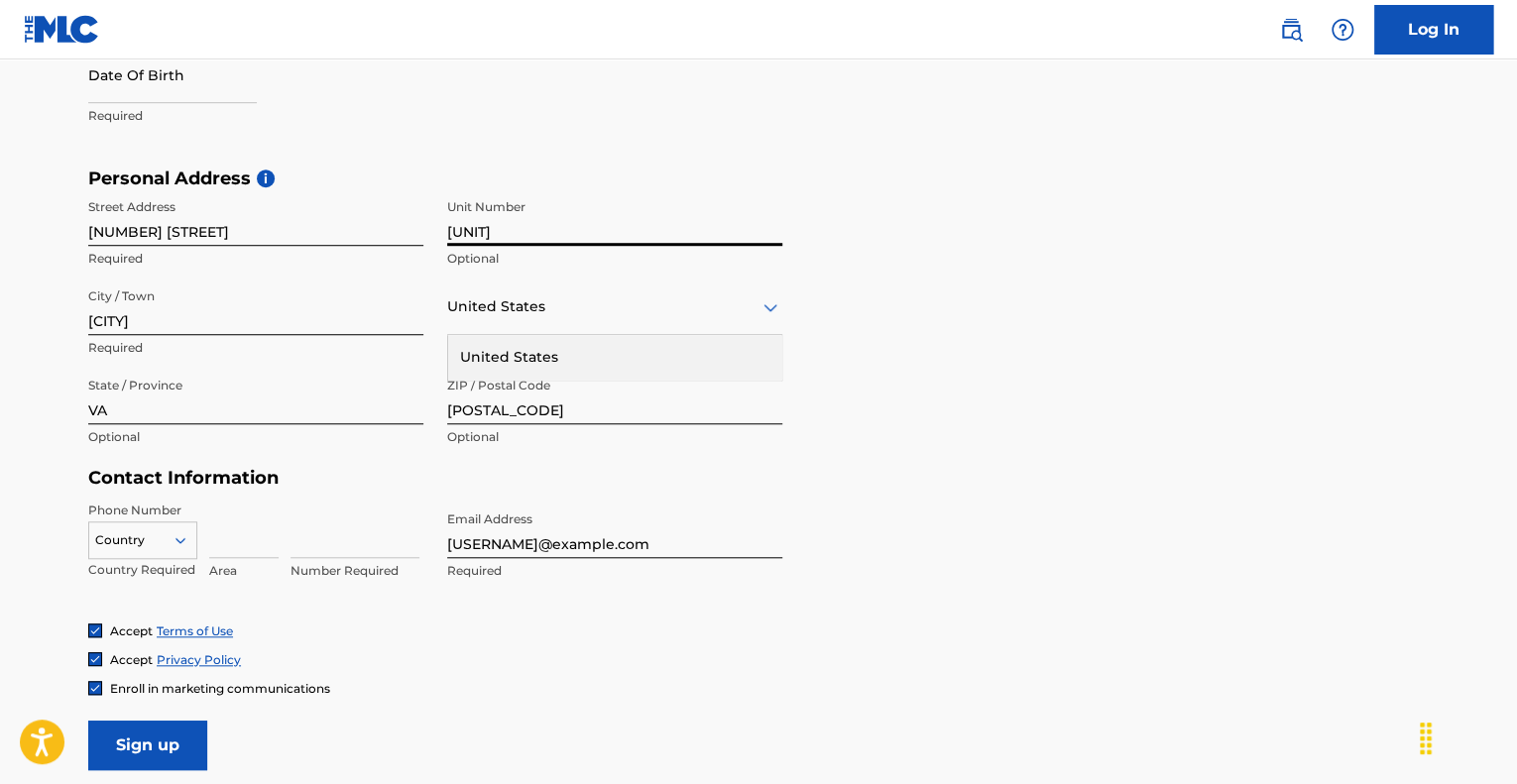 scroll, scrollTop: 596, scrollLeft: 0, axis: vertical 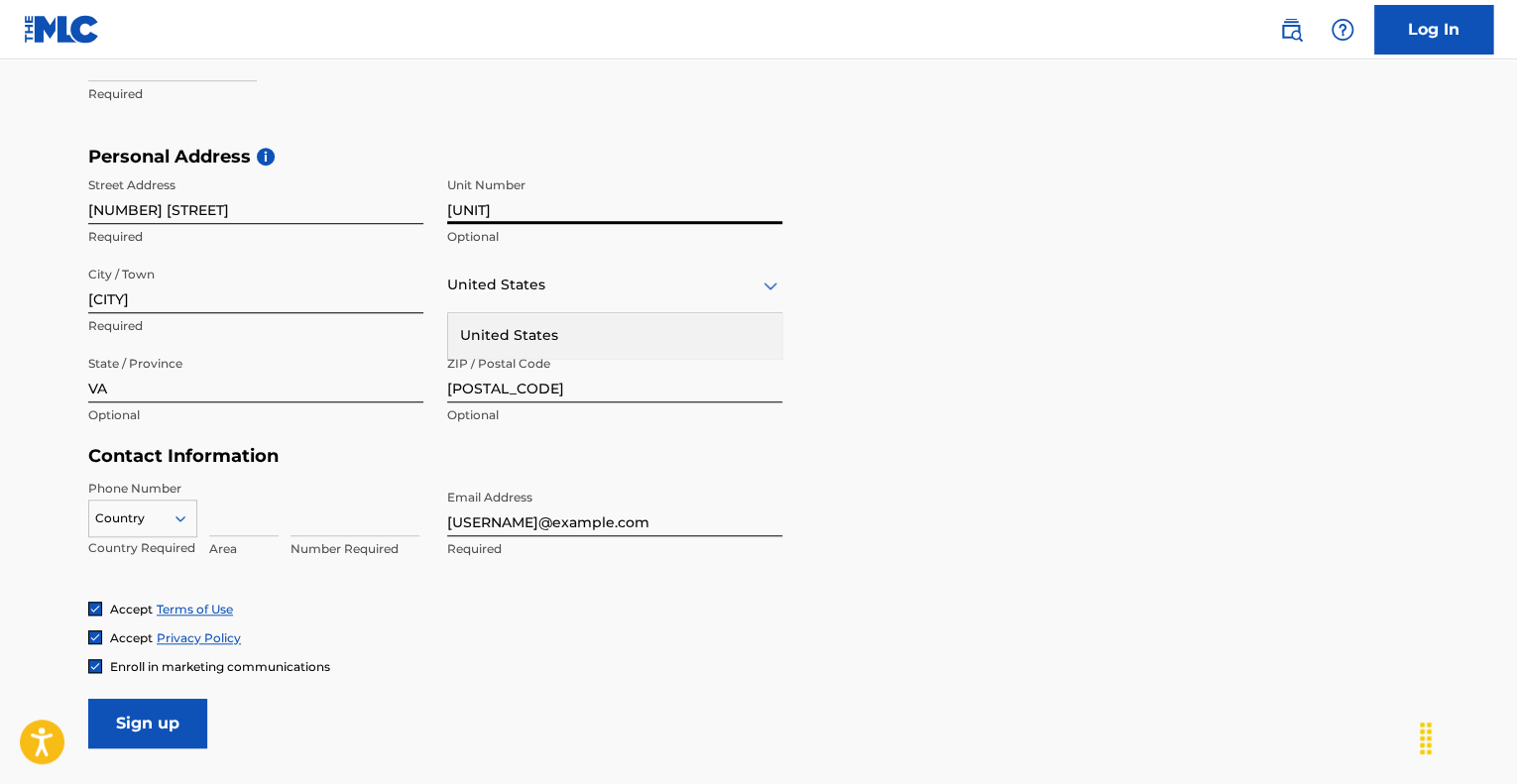 type on "[UNIT]" 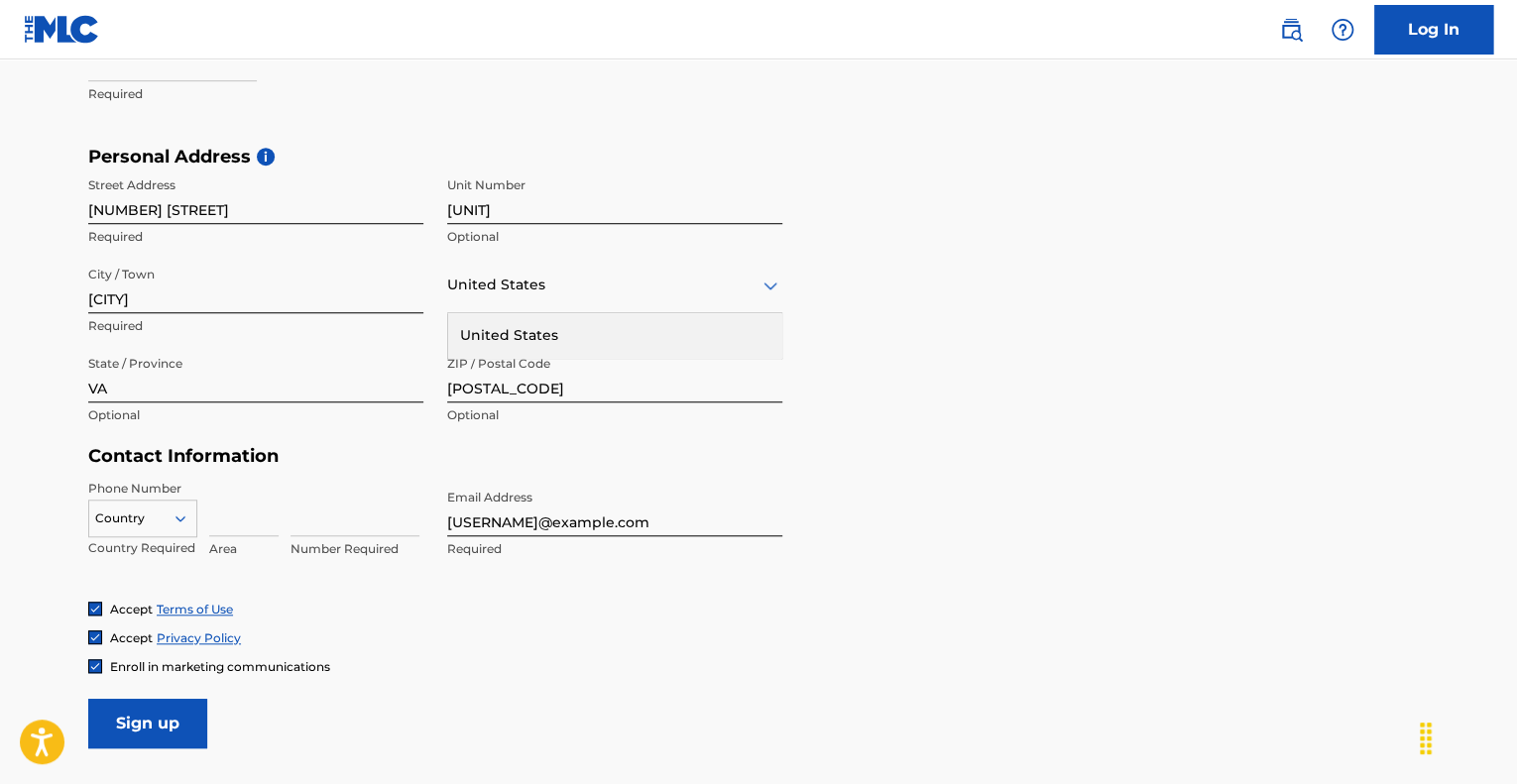 click on "United States" at bounding box center (615, 335) 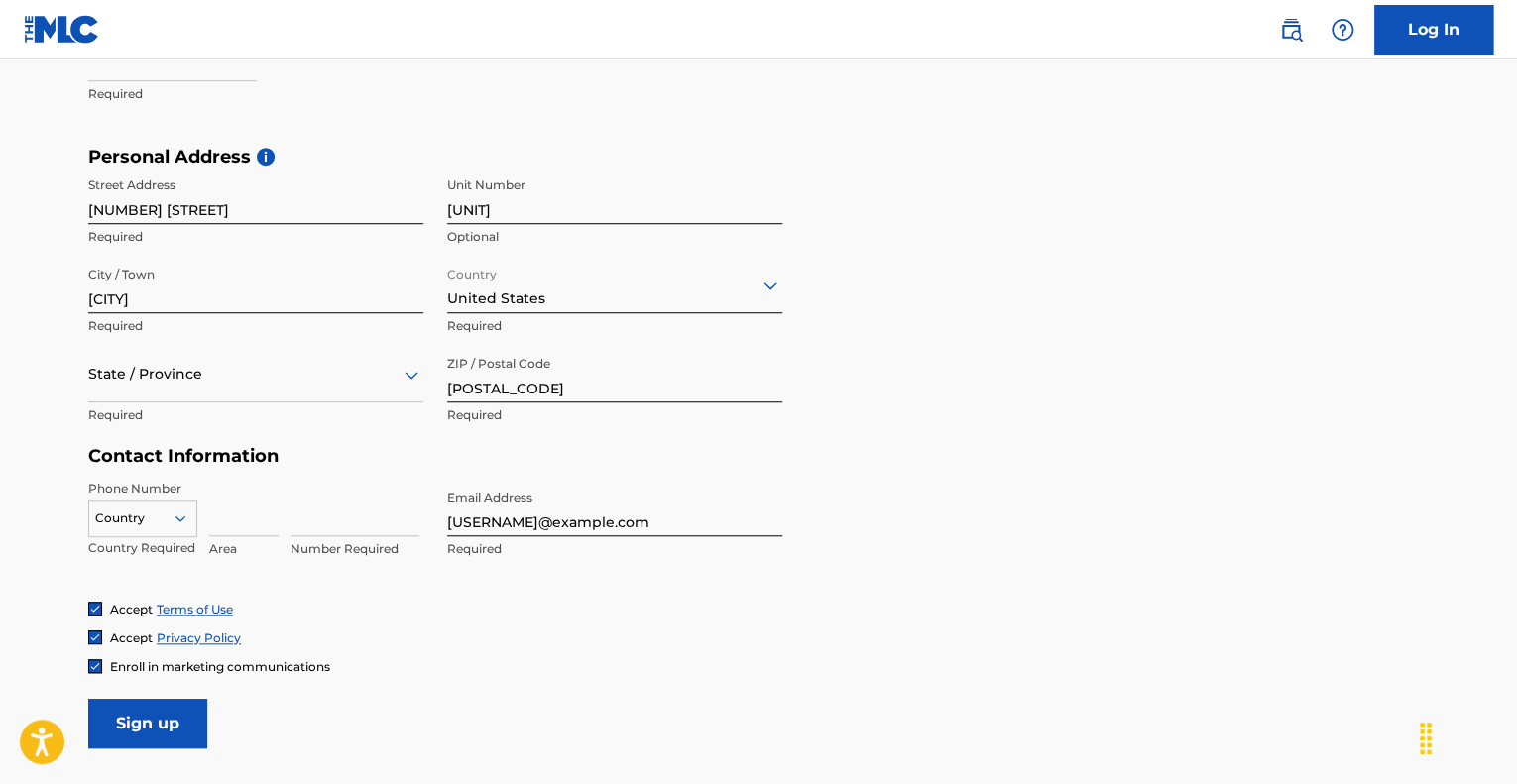 click on "State / Province" at bounding box center (256, 374) 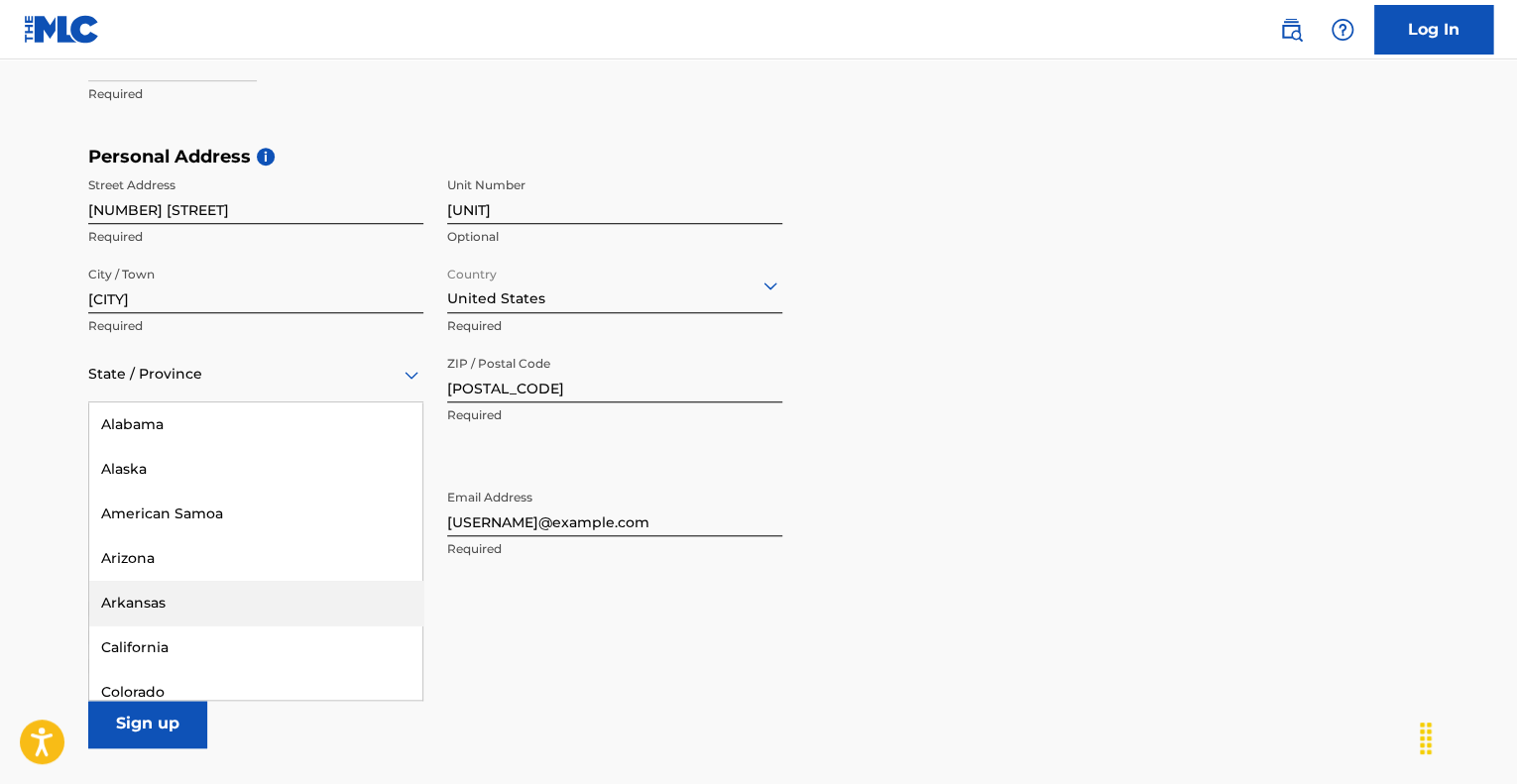 type on "V" 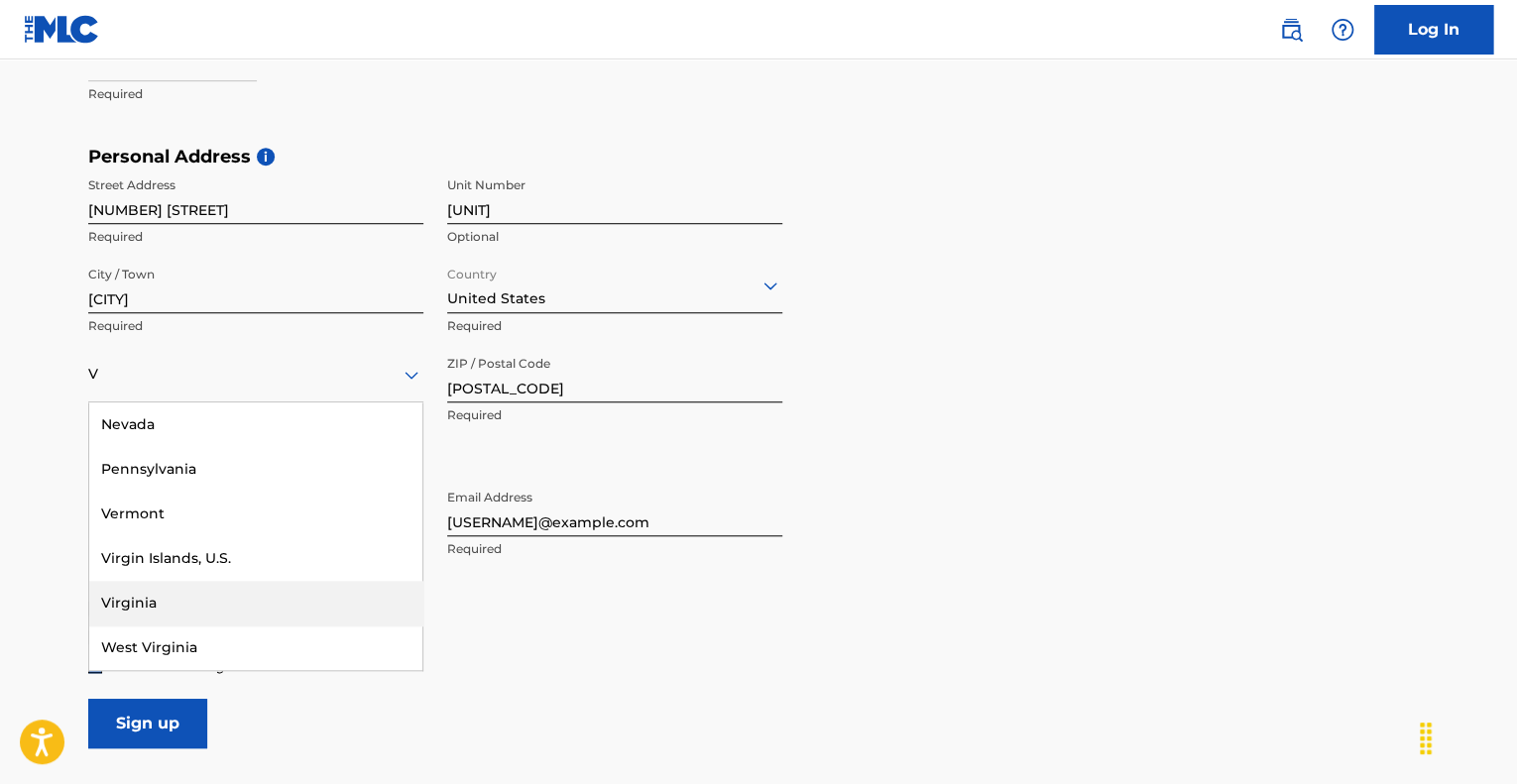 click on "Virginia" at bounding box center (256, 603) 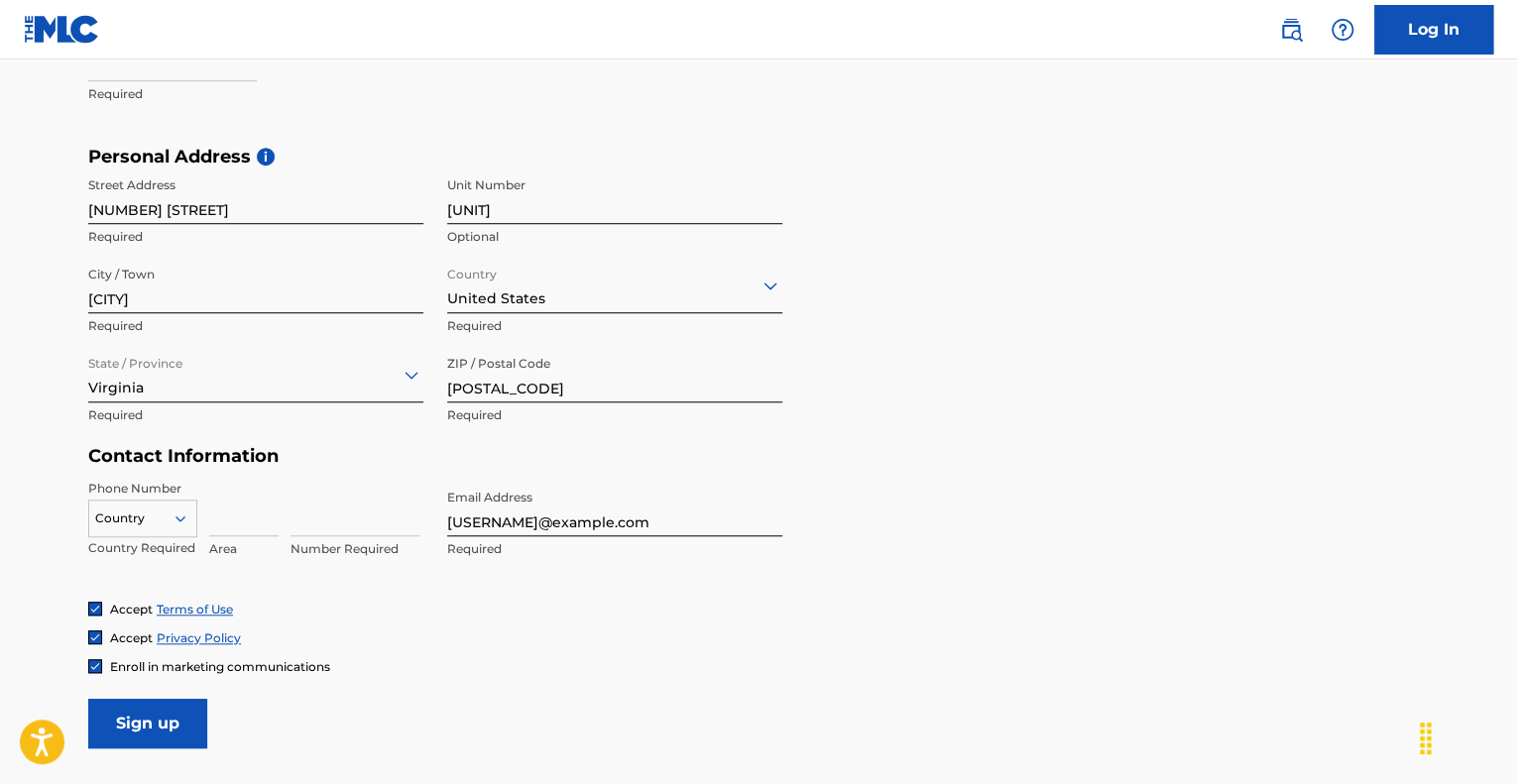 click on "Country" at bounding box center (143, 514) 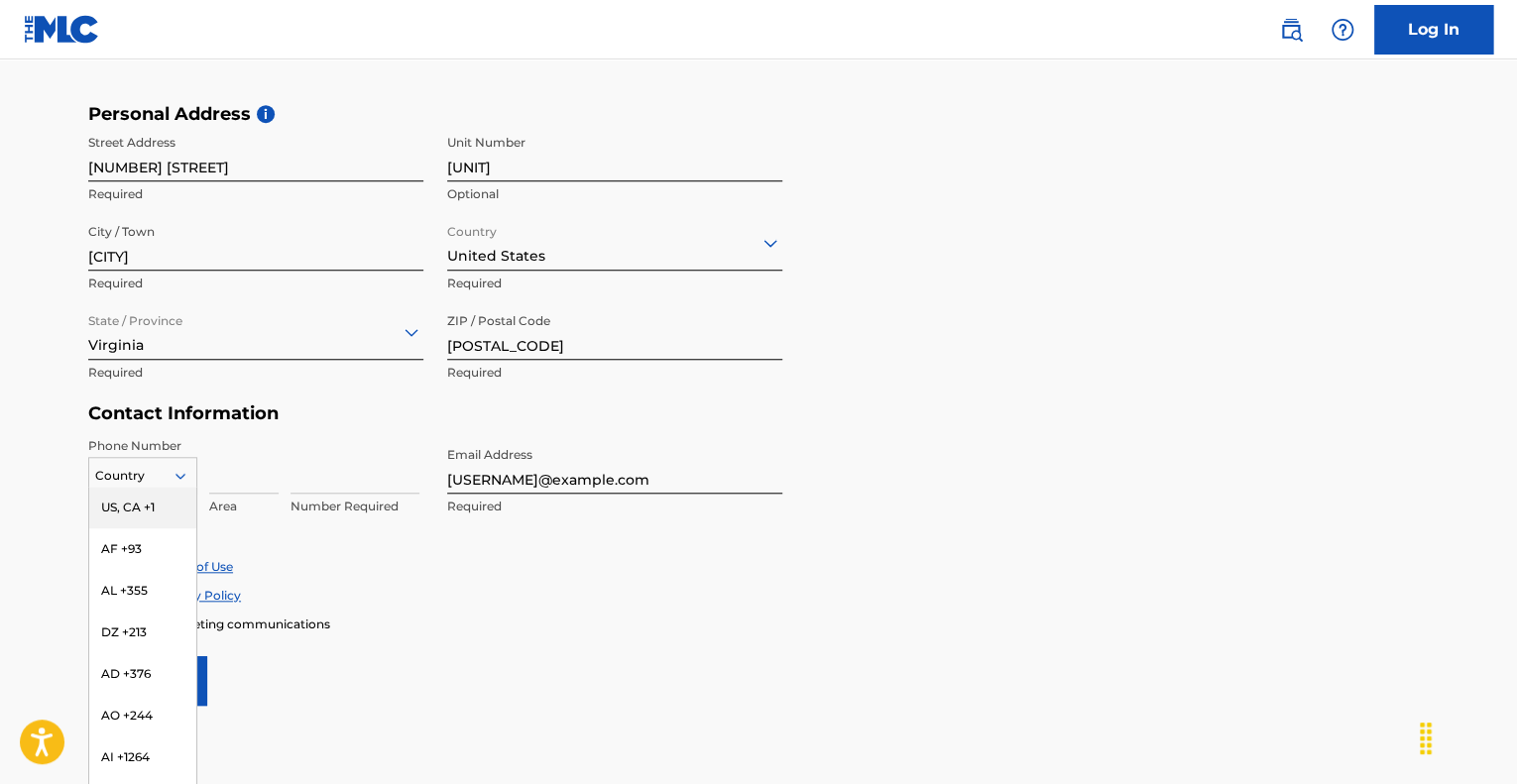 click on "US, CA +1" at bounding box center [143, 507] 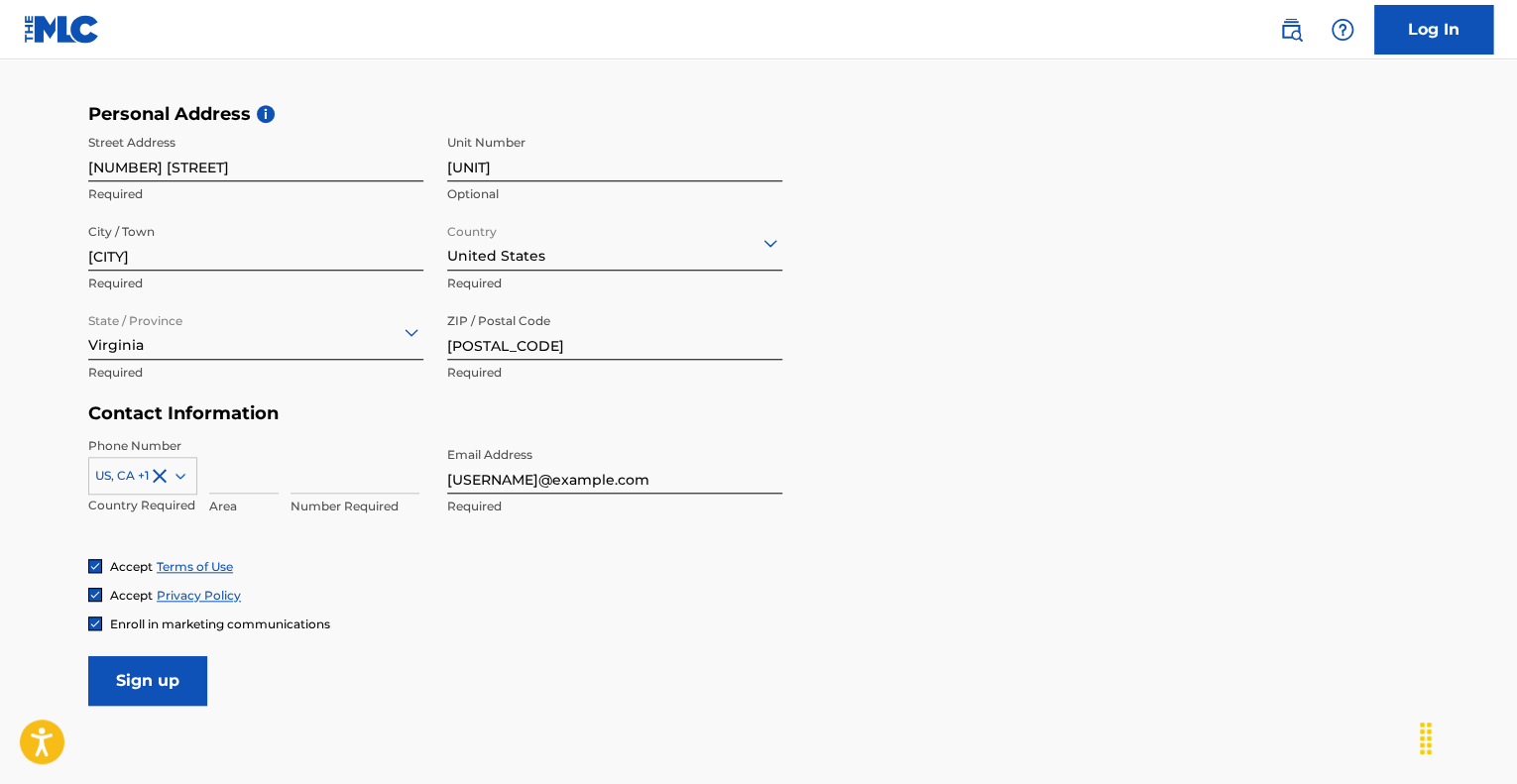 click at bounding box center (244, 465) 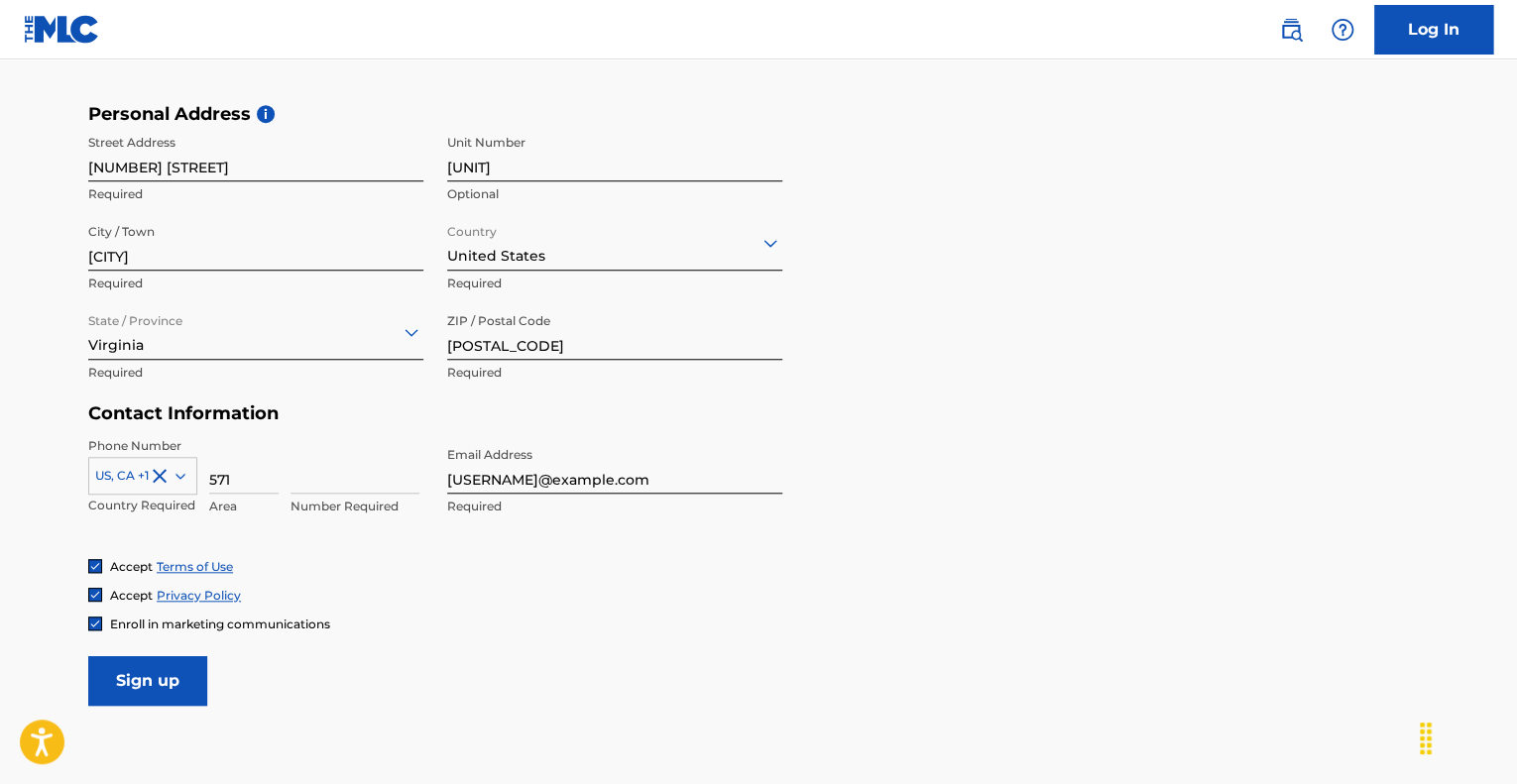 type on "571" 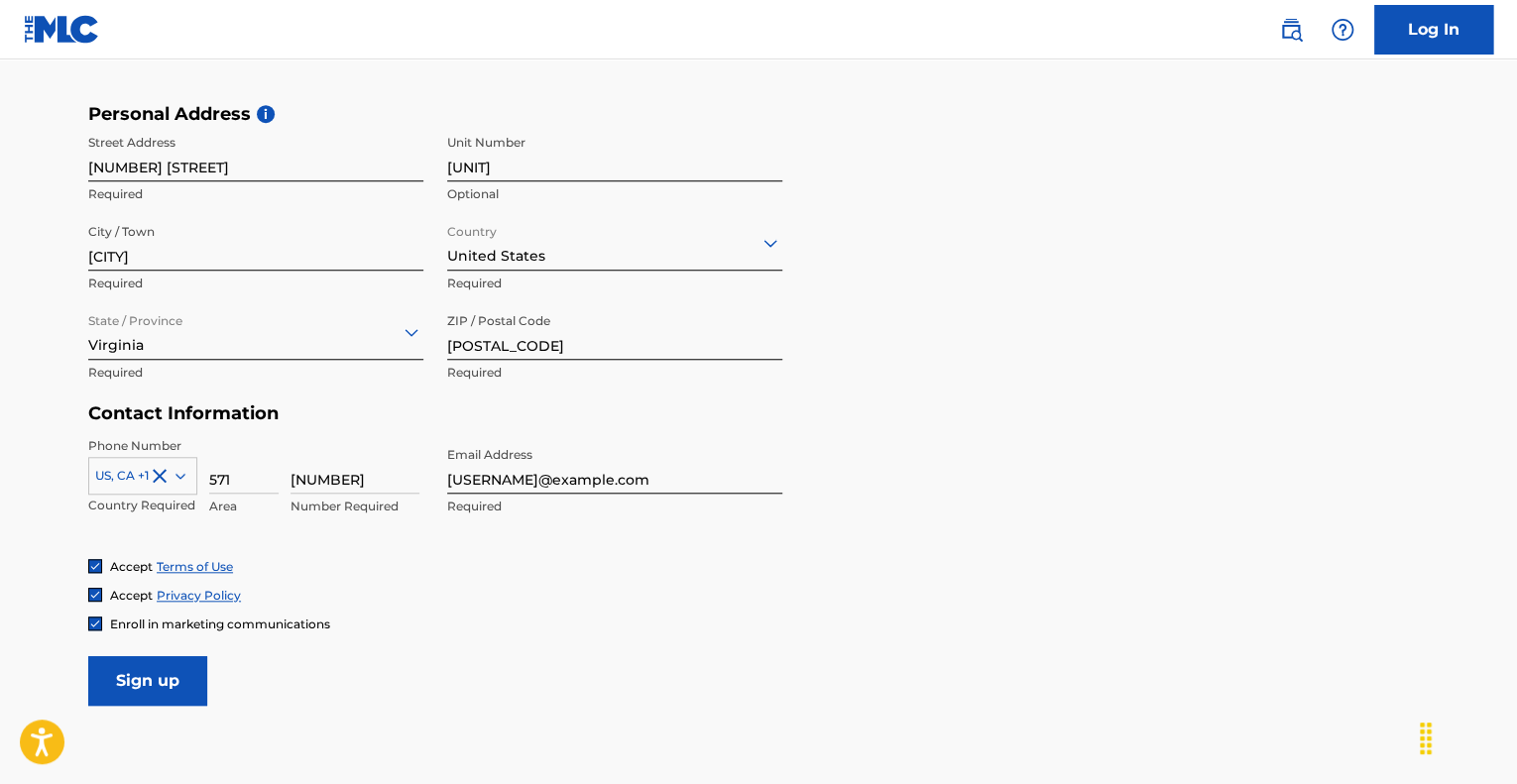 scroll, scrollTop: 765, scrollLeft: 0, axis: vertical 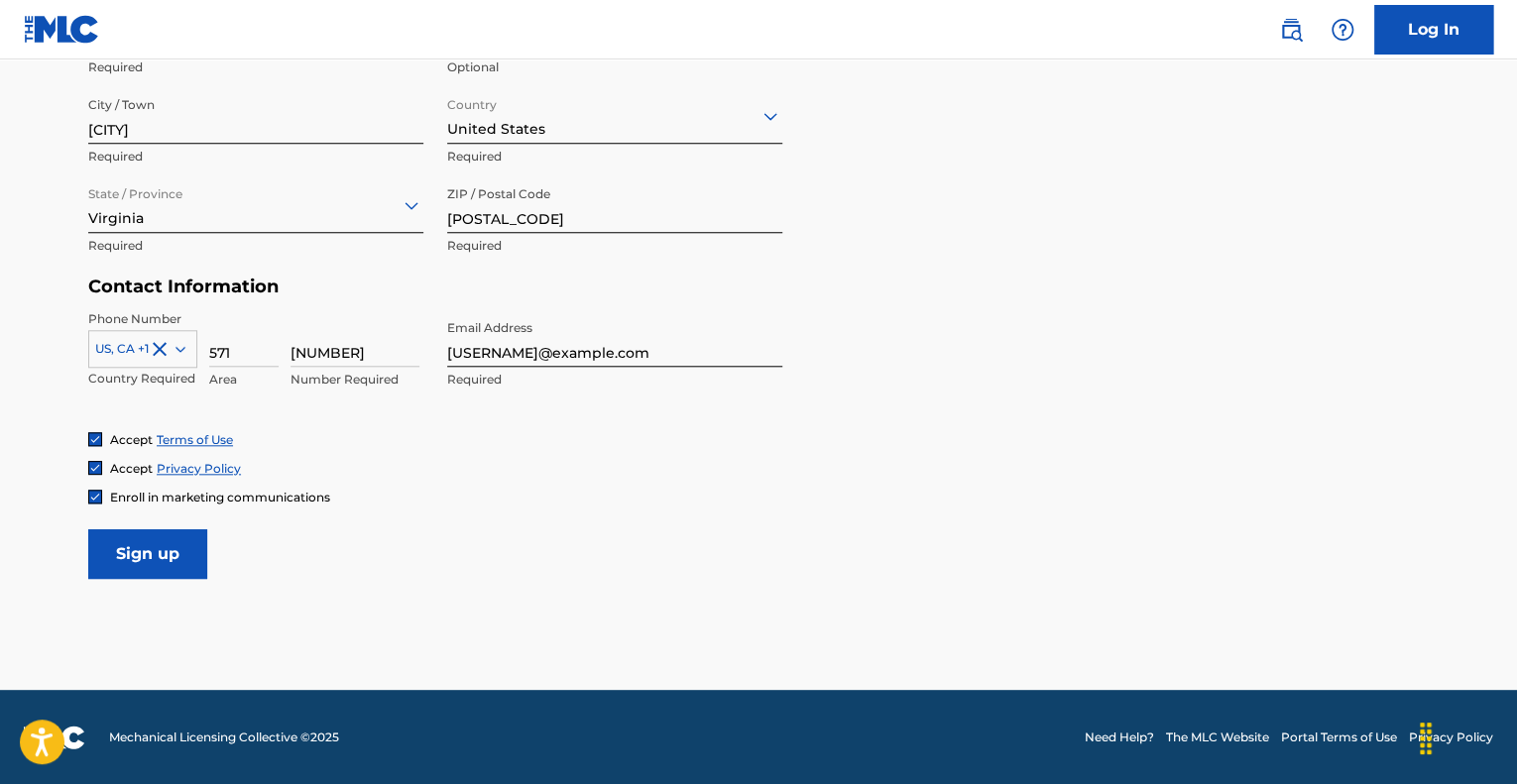 type on "[NUMBER]" 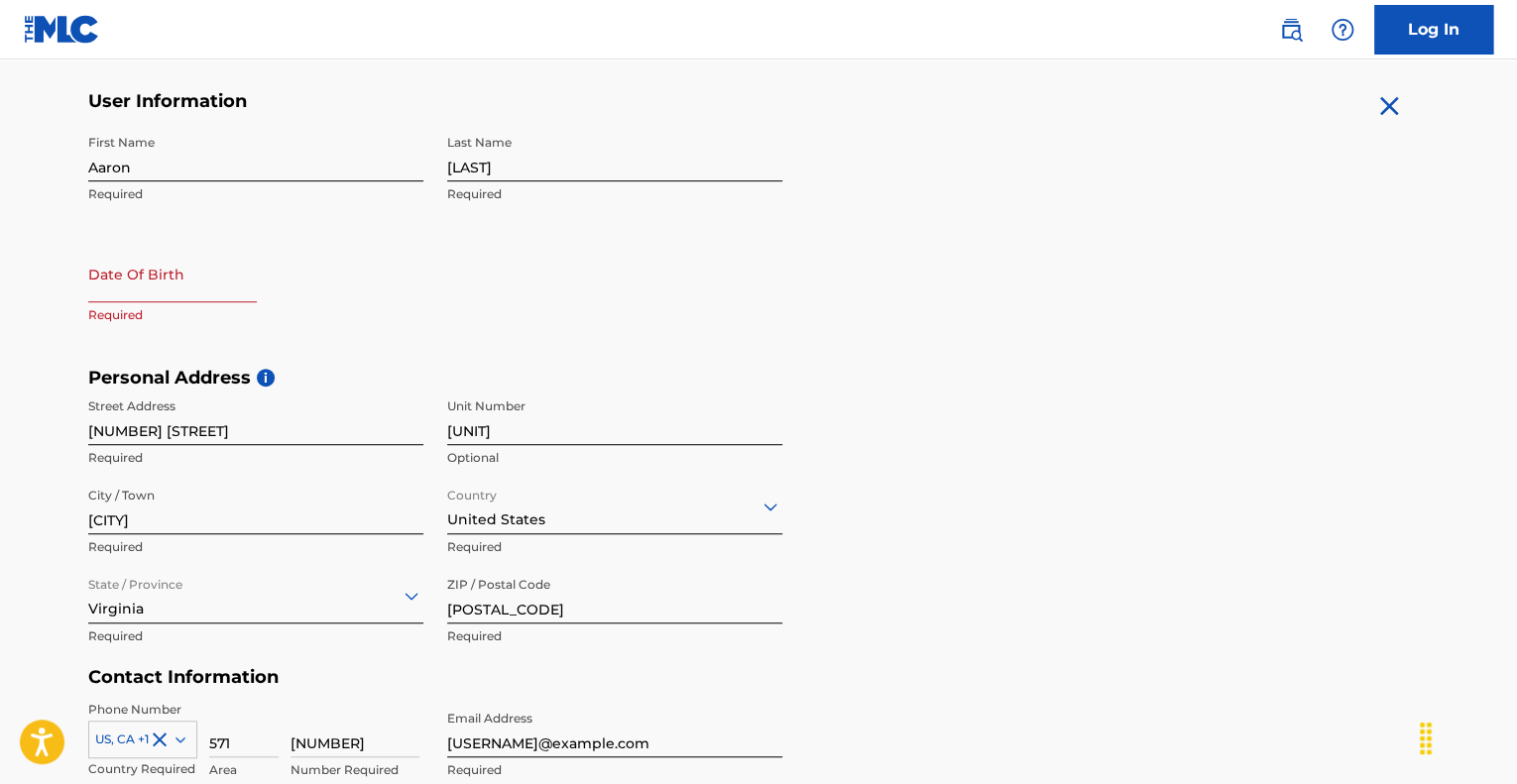 scroll, scrollTop: 371, scrollLeft: 0, axis: vertical 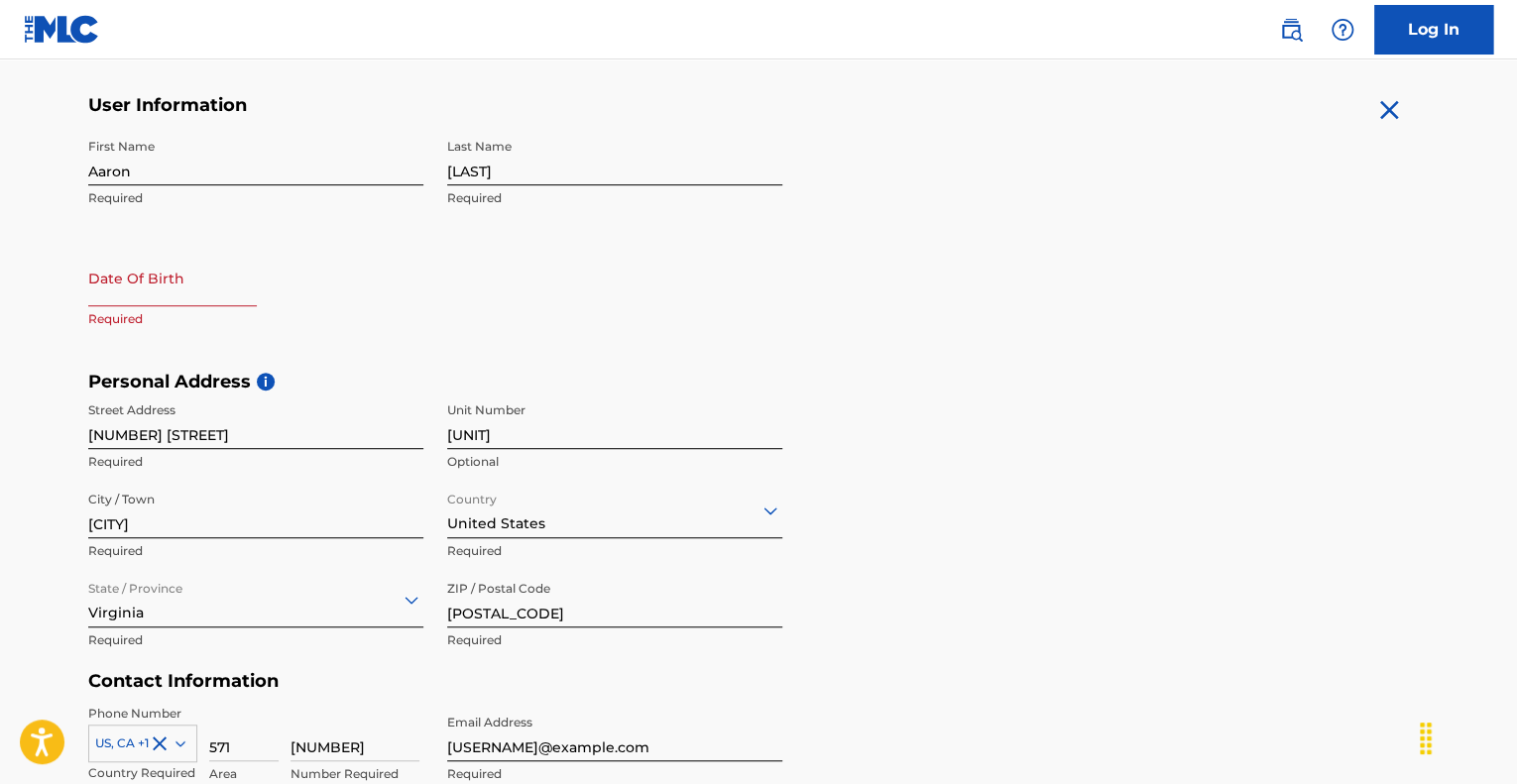 click at bounding box center (173, 278) 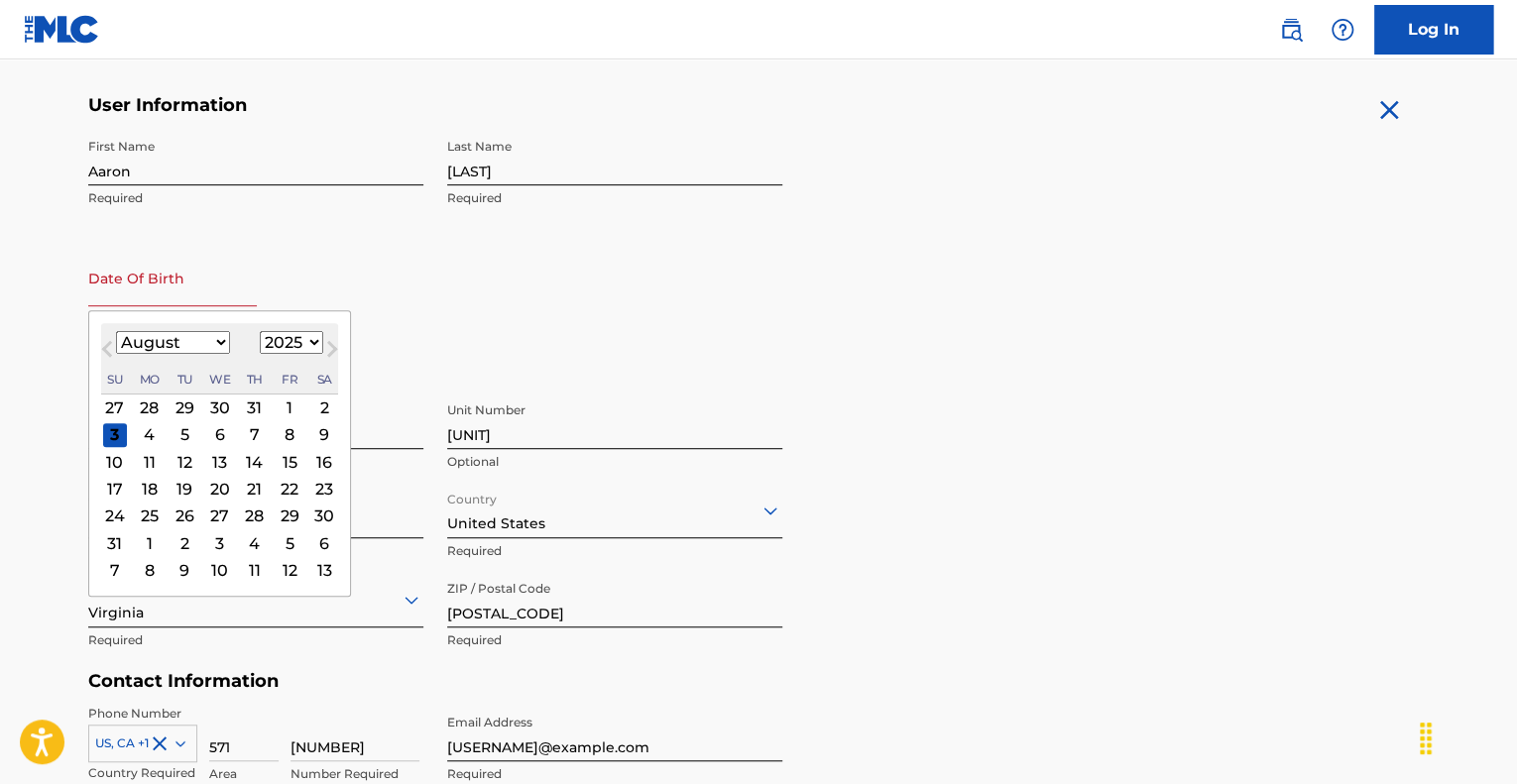 click on "January February March April May June July August September October November December" at bounding box center (173, 342) 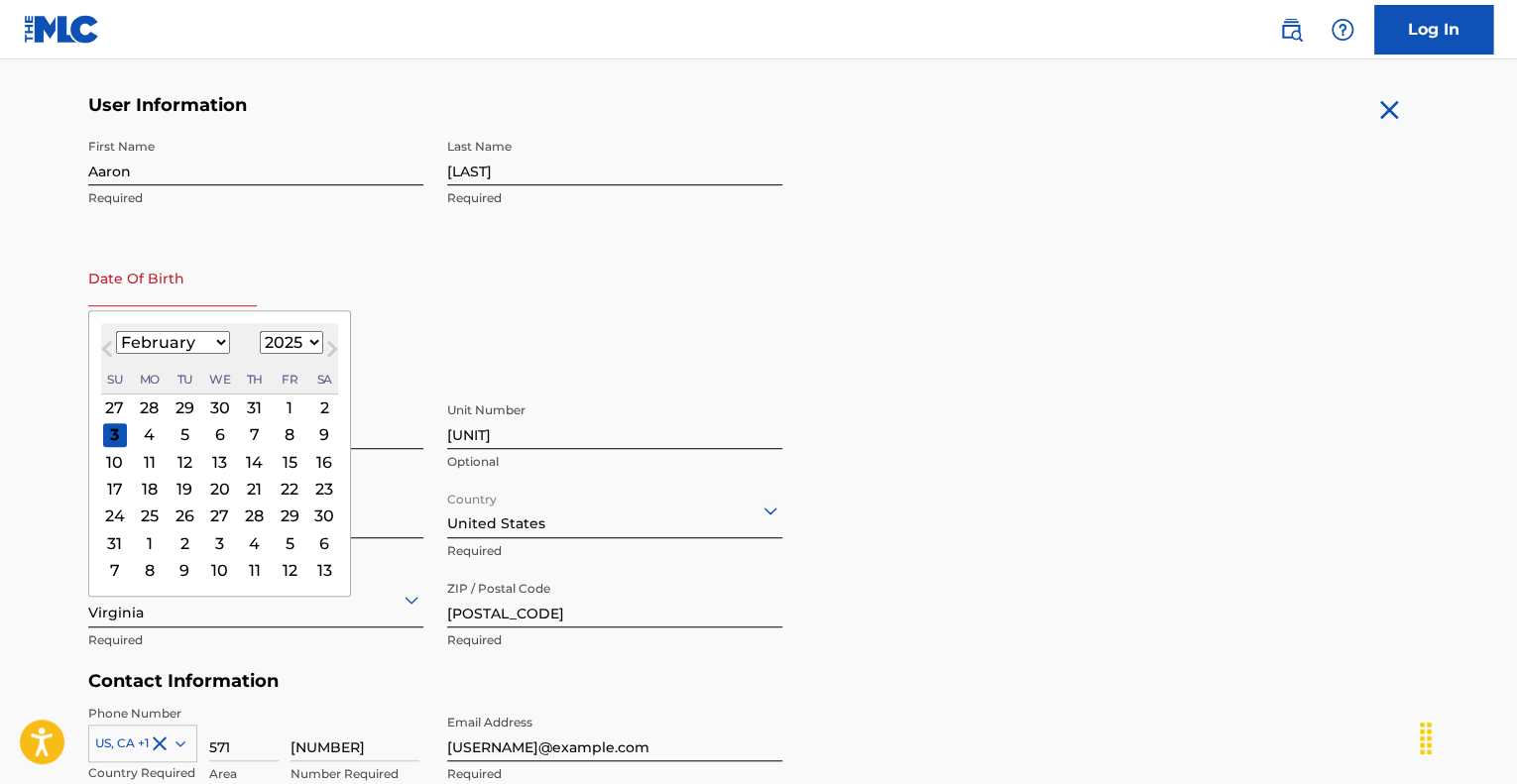 click on "January February March April May June July August September October November December" at bounding box center (173, 342) 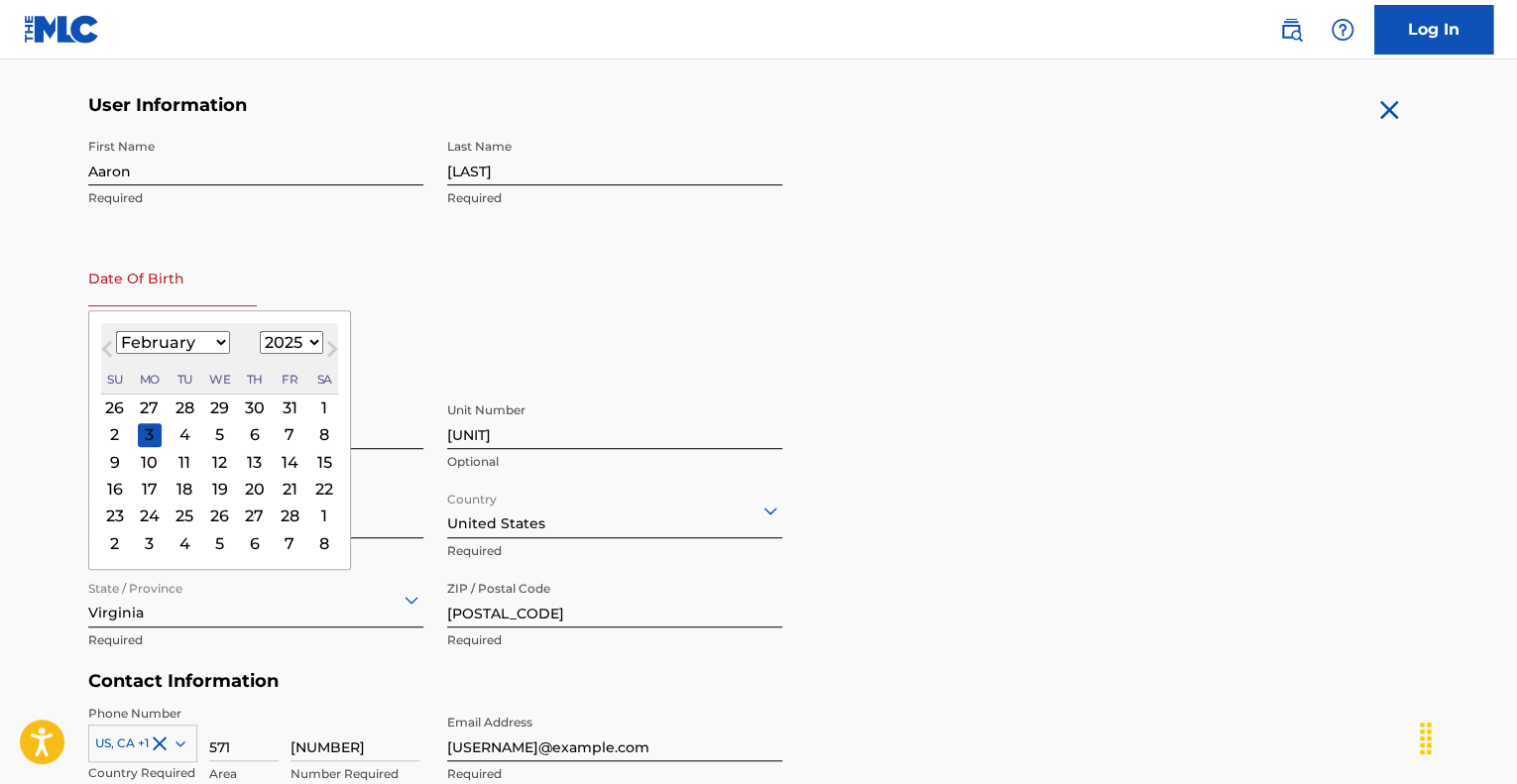 click on "Tu" at bounding box center [184, 380] 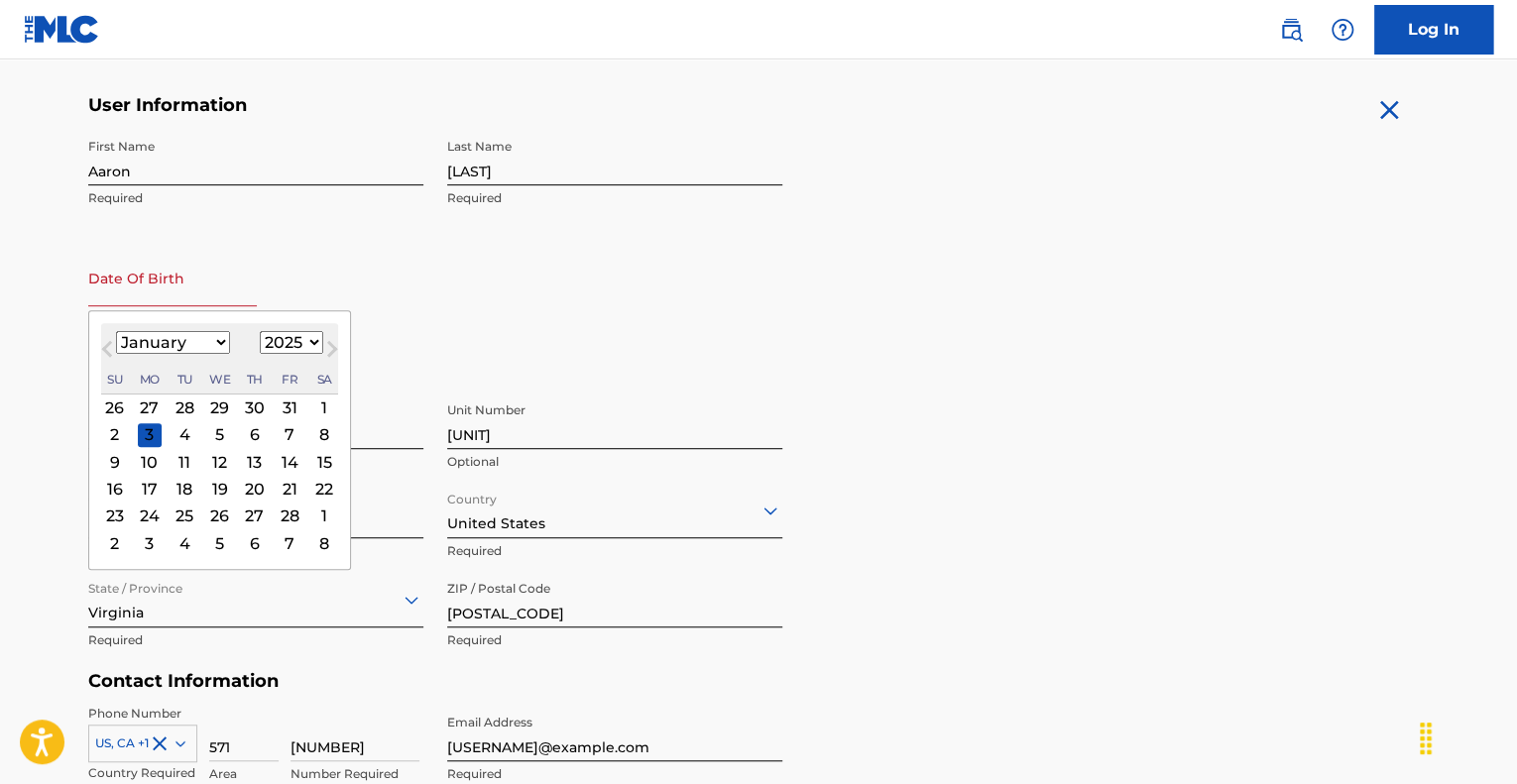 click on "January February March April May June July August September October November December" at bounding box center [173, 342] 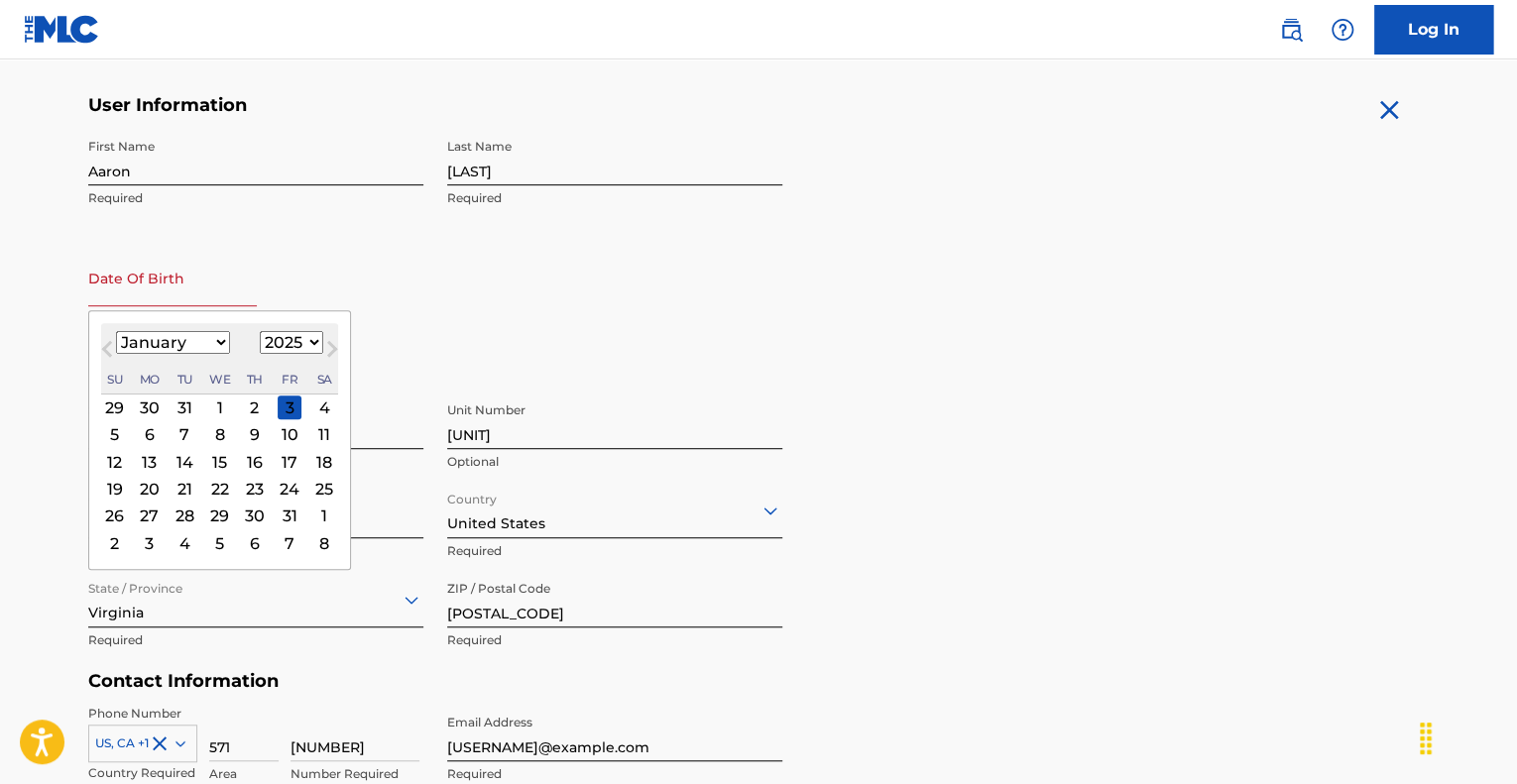 click on "[MONTH] [YEAR] [MONTH] [MONTH] [MONTH] [MONTH] [MONTH] [MONTH] [MONTH] [MONTH] [MONTH] [MONTH] [MONTH] 1899 1900 1901 1902 1903 1904 1905 1906 1907 1908 1909 1910 1911 1912 1913 1914 1915 1916 1917 1918 1919 1920 1921 1922 1923 1924 1925 1926 1927 1928 1929 1930 1931 1932 1933 1934 1935 1936 1937 1938 1939 1940 1941 1942 1943 1944 1945 1946 1947 1948 1949 1950 1951 1952 1953 1954 1955 1956 1957 1958 1959 1960 1961 1962 1963 1964 1965 1966 1967 1968 1969 1970 1971 1972 1973 1974 1975 1976 1977 1978 1979 1980 1981 1982 1983 1984 1985 1986 1987 1988 1989 1990 1991 1992 1993 1994 1995 1996 1997 1998 1999 2000 2001 2002 2003 2004 2005 2006 2007 2008 2009 2010 2011 2012 2013 2014 2015 2016 2017 2018 2019 2020 2021 2022 2023 2024 2025 2026 2027 2028 2029 2030 2031 2032 2033 2034 2035 2036 2037 2038 2039 2040 2041 2042 2043 2044 2045 2046 2047 2048 2049 2050 2051 2052 2053 2054 2055 2056 2057 2058 2059 2060 2061 2062 2063 2064 2065 2066 2067 2068 2069 2070 2071 2072 2073 2074 2075 2076 2077 2078 2079 2080 2081 2082 2083" at bounding box center (219, 359) 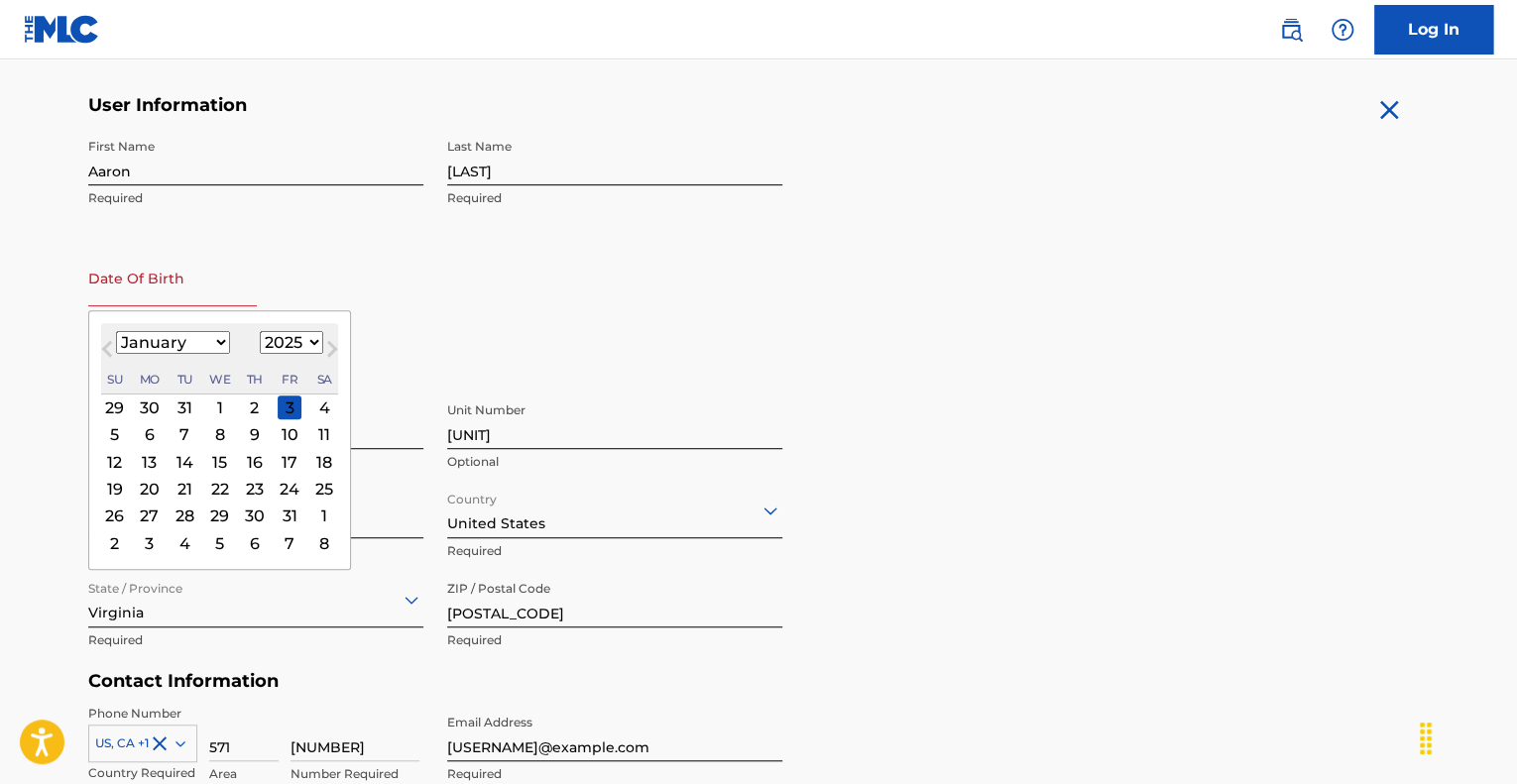 select on "2004" 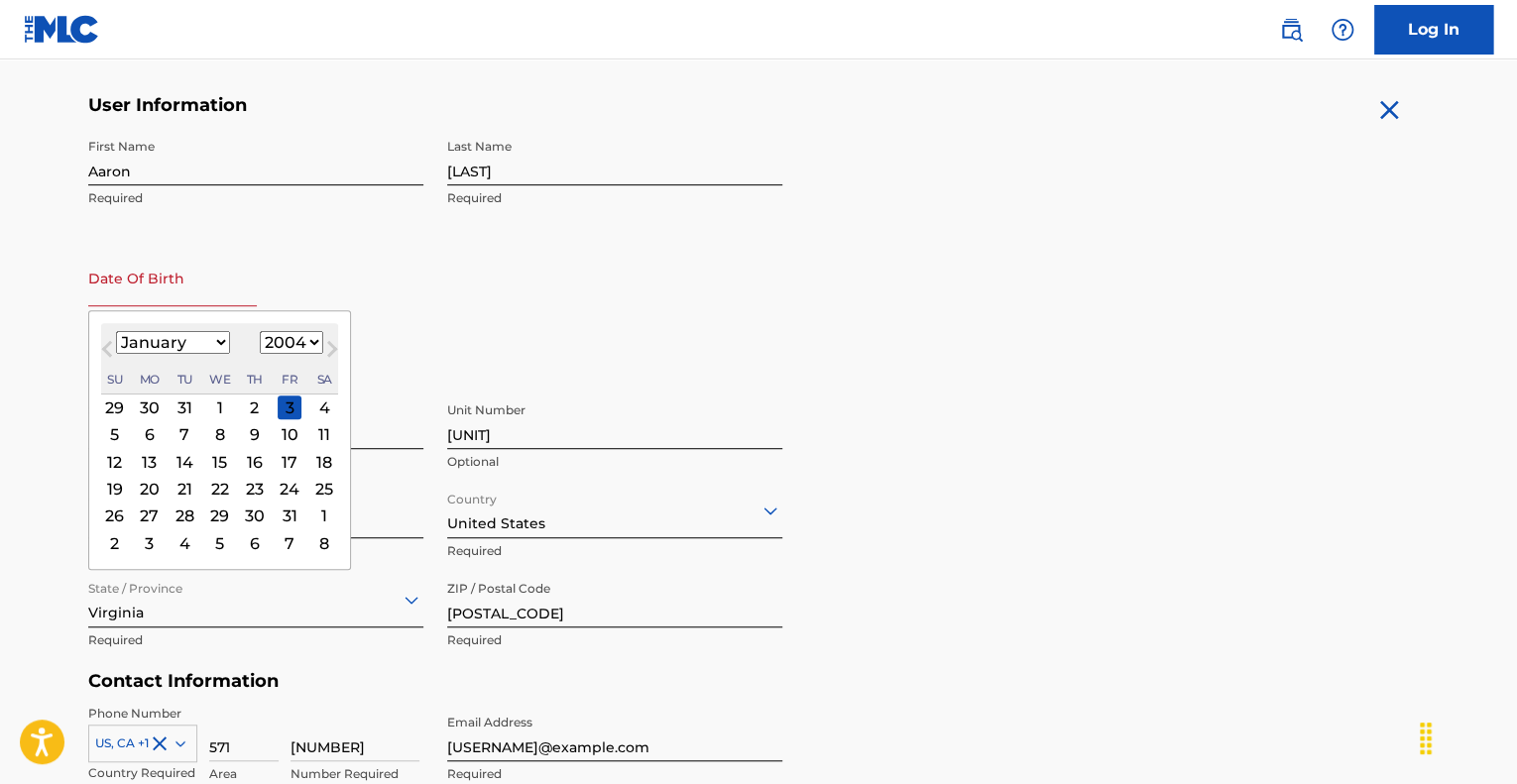 click on "1899 1900 1901 1902 1903 1904 1905 1906 1907 1908 1909 1910 1911 1912 1913 1914 1915 1916 1917 1918 1919 1920 1921 1922 1923 1924 1925 1926 1927 1928 1929 1930 1931 1932 1933 1934 1935 1936 1937 1938 1939 1940 1941 1942 1943 1944 1945 1946 1947 1948 1949 1950 1951 1952 1953 1954 1955 1956 1957 1958 1959 1960 1961 1962 1963 1964 1965 1966 1967 1968 1969 1970 1971 1972 1973 1974 1975 1976 1977 1978 1979 1980 1981 1982 1983 1984 1985 1986 1987 1988 1989 1990 1991 1992 1993 1994 1995 1996 1997 1998 1999 2000 2001 2002 2003 2004 2005 2006 2007 2008 2009 2010 2011 2012 2013 2014 2015 2016 2017 2018 2019 2020 2021 2022 2023 2024 2025 2026 2027 2028 2029 2030 2031 2032 2033 2034 2035 2036 2037 2038 2039 2040 2041 2042 2043 2044 2045 2046 2047 2048 2049 2050 2051 2052 2053 2054 2055 2056 2057 2058 2059 2060 2061 2062 2063 2064 2065 2066 2067 2068 2069 2070 2071 2072 2073 2074 2075 2076 2077 2078 2079 2080 2081 2082 2083 2084 2085 2086 2087 2088 2089 2090 2091 2092 2093 2094 2095 2096 2097 2098 2099 2100" at bounding box center (292, 342) 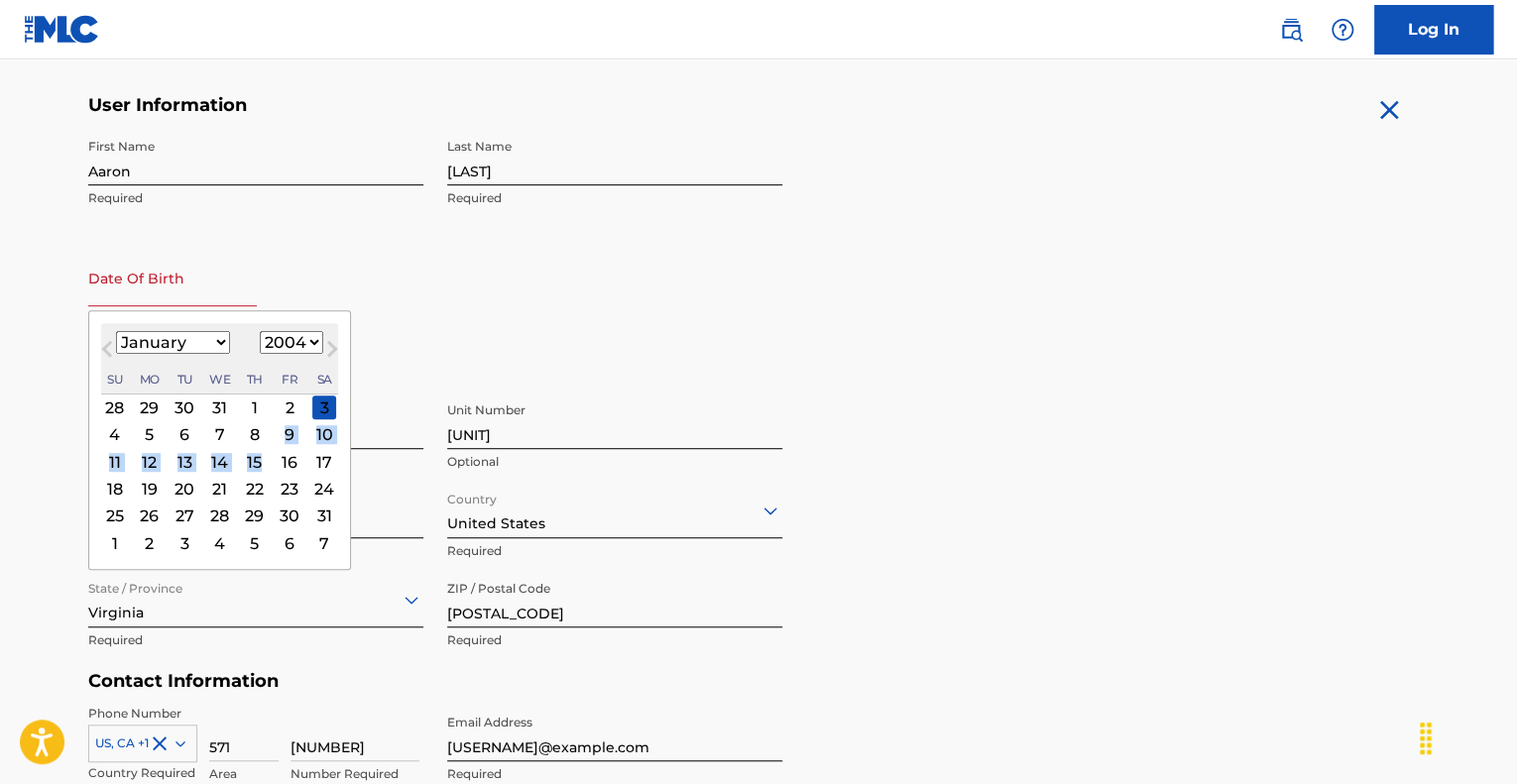 drag, startPoint x: 256, startPoint y: 450, endPoint x: 254, endPoint y: 436, distance: 14.142136 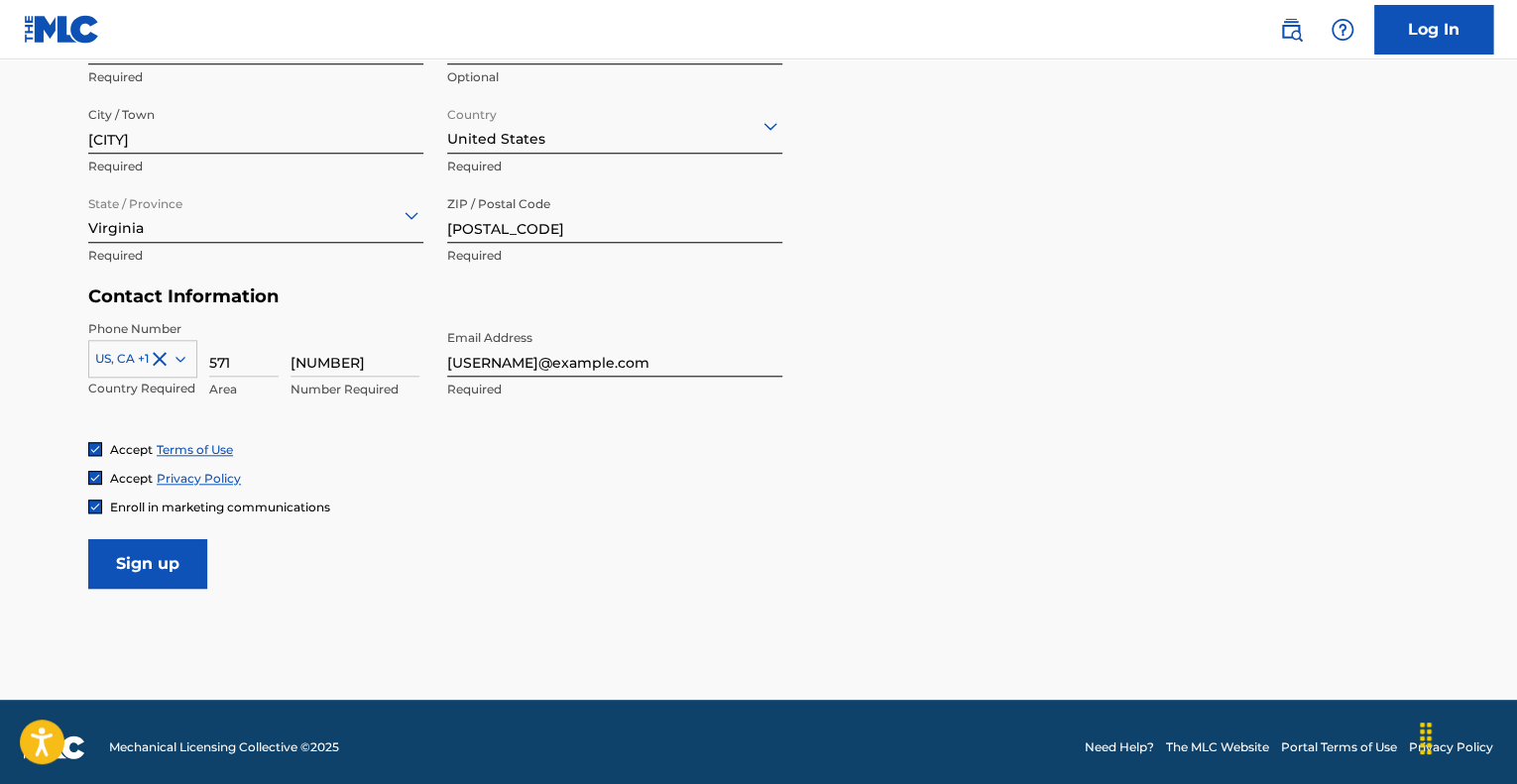 scroll, scrollTop: 765, scrollLeft: 0, axis: vertical 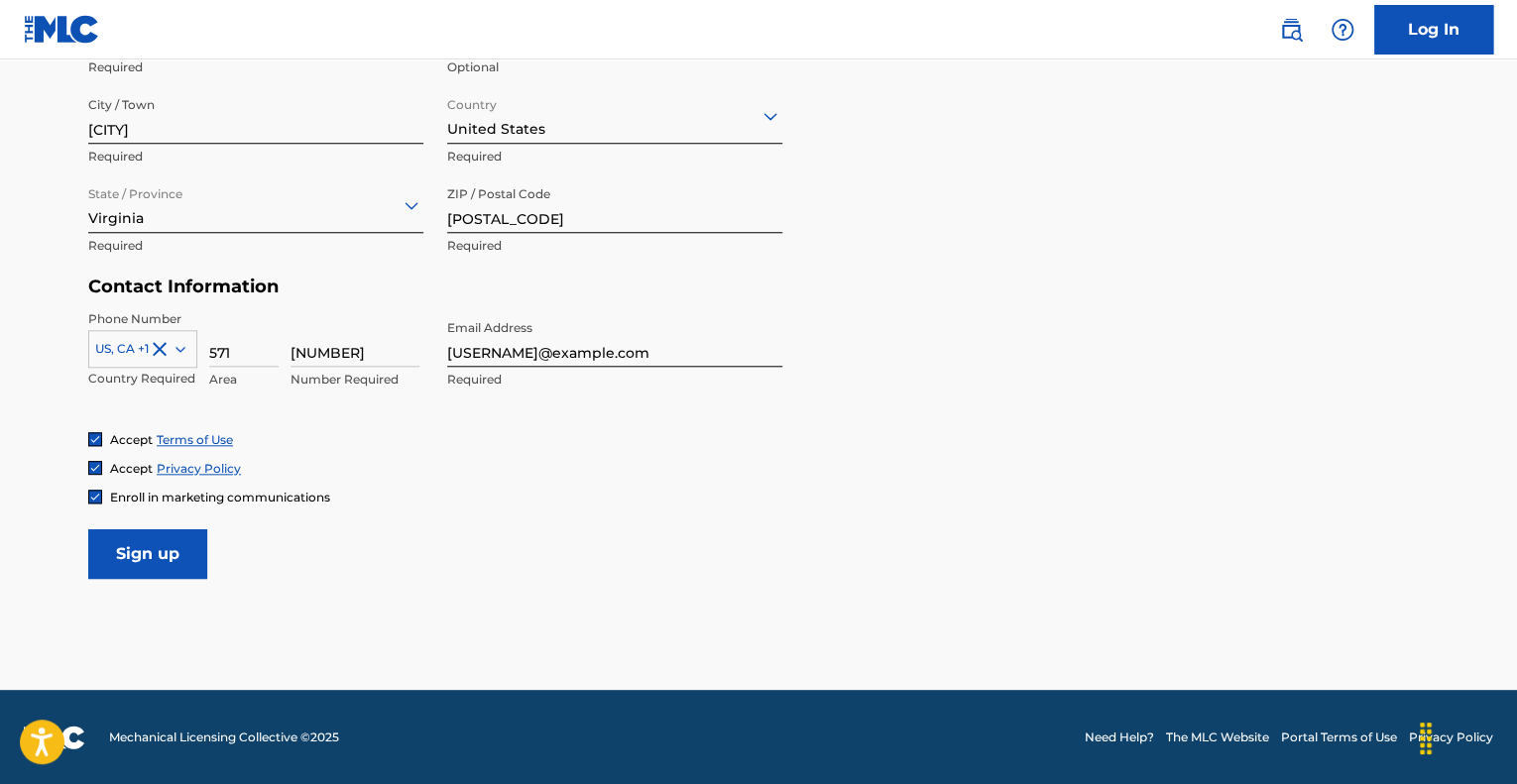 click on "Sign up" at bounding box center (148, 554) 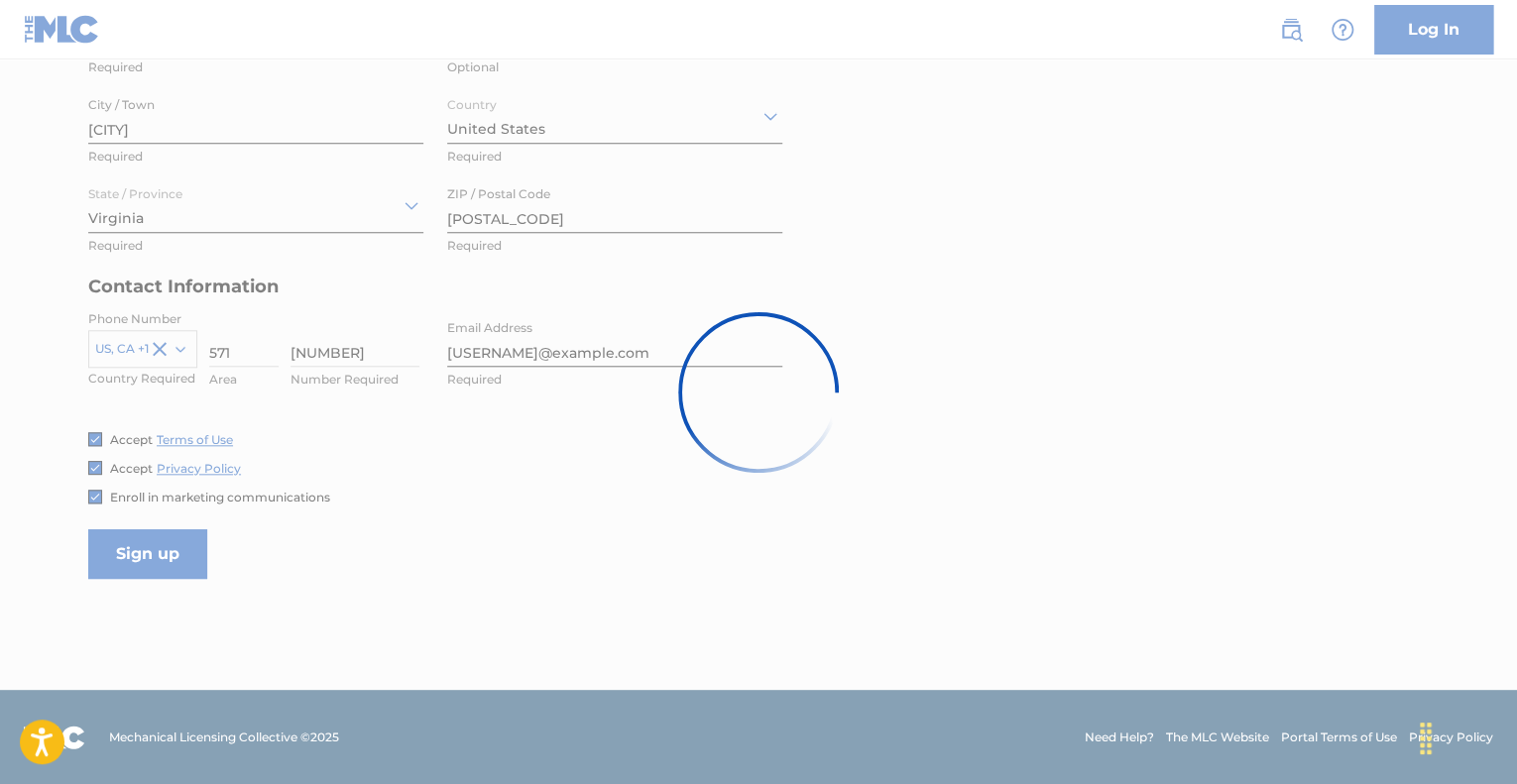 scroll, scrollTop: 0, scrollLeft: 0, axis: both 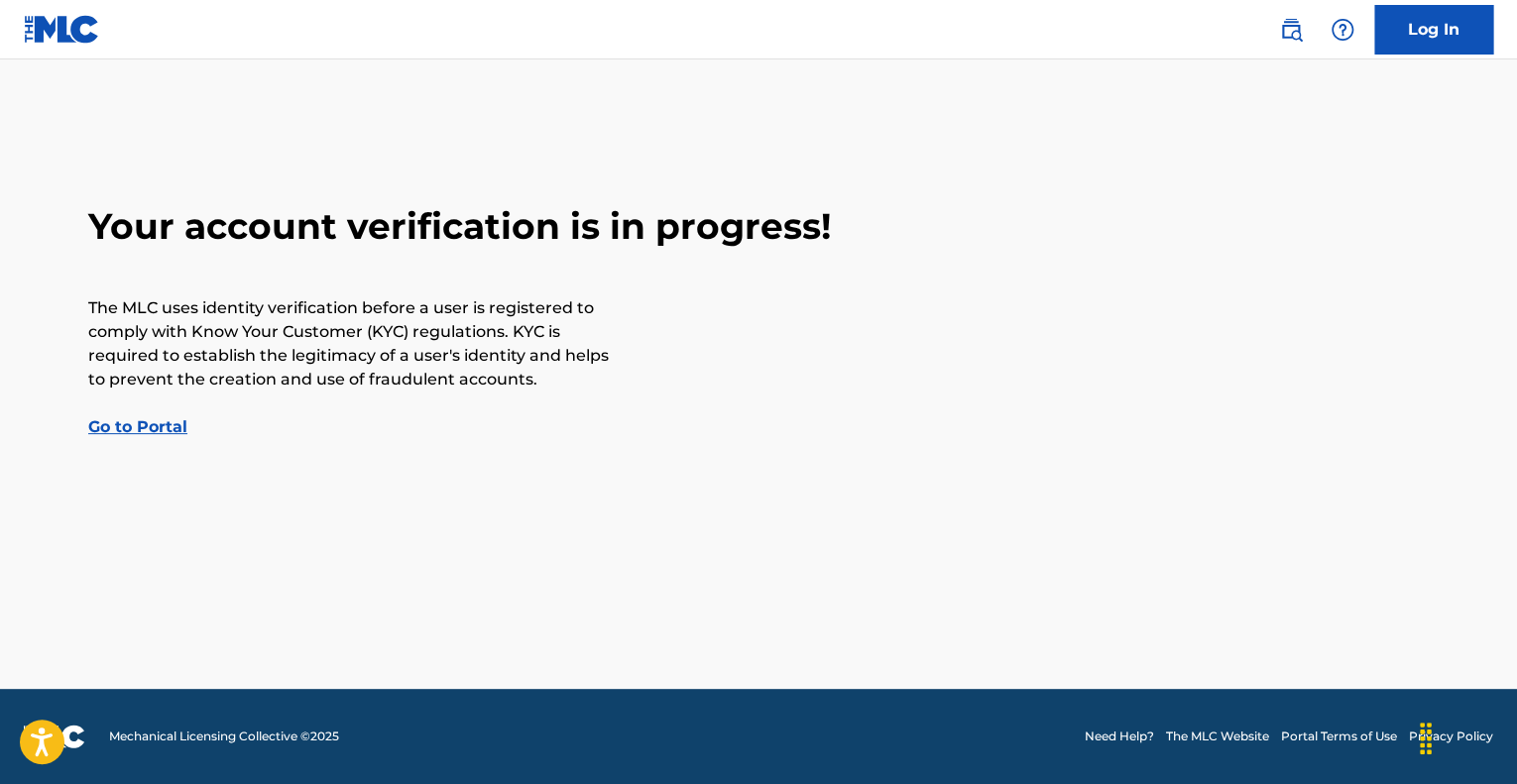 click on "Go to Portal" at bounding box center (138, 426) 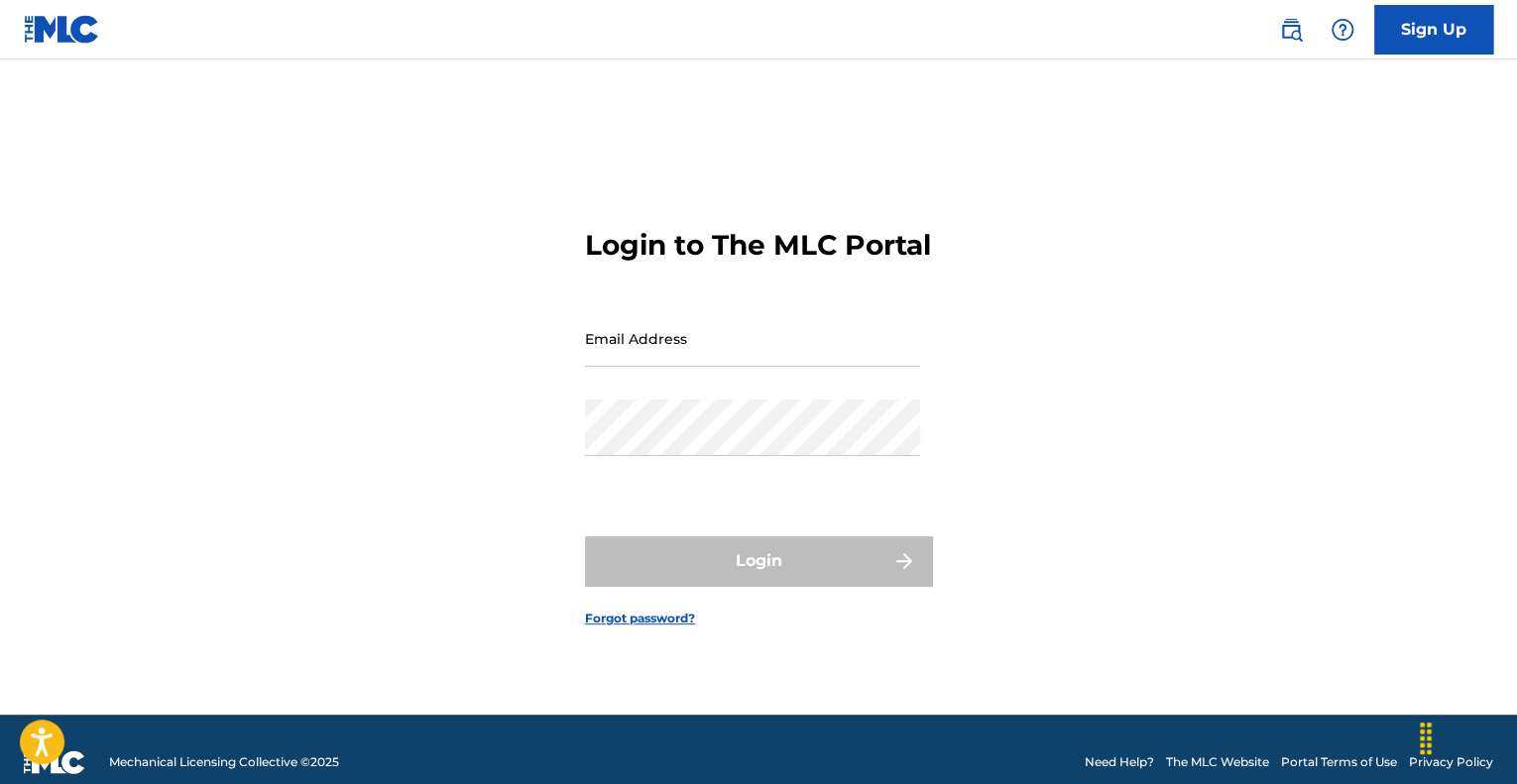 click on "Email Address" at bounding box center (753, 338) 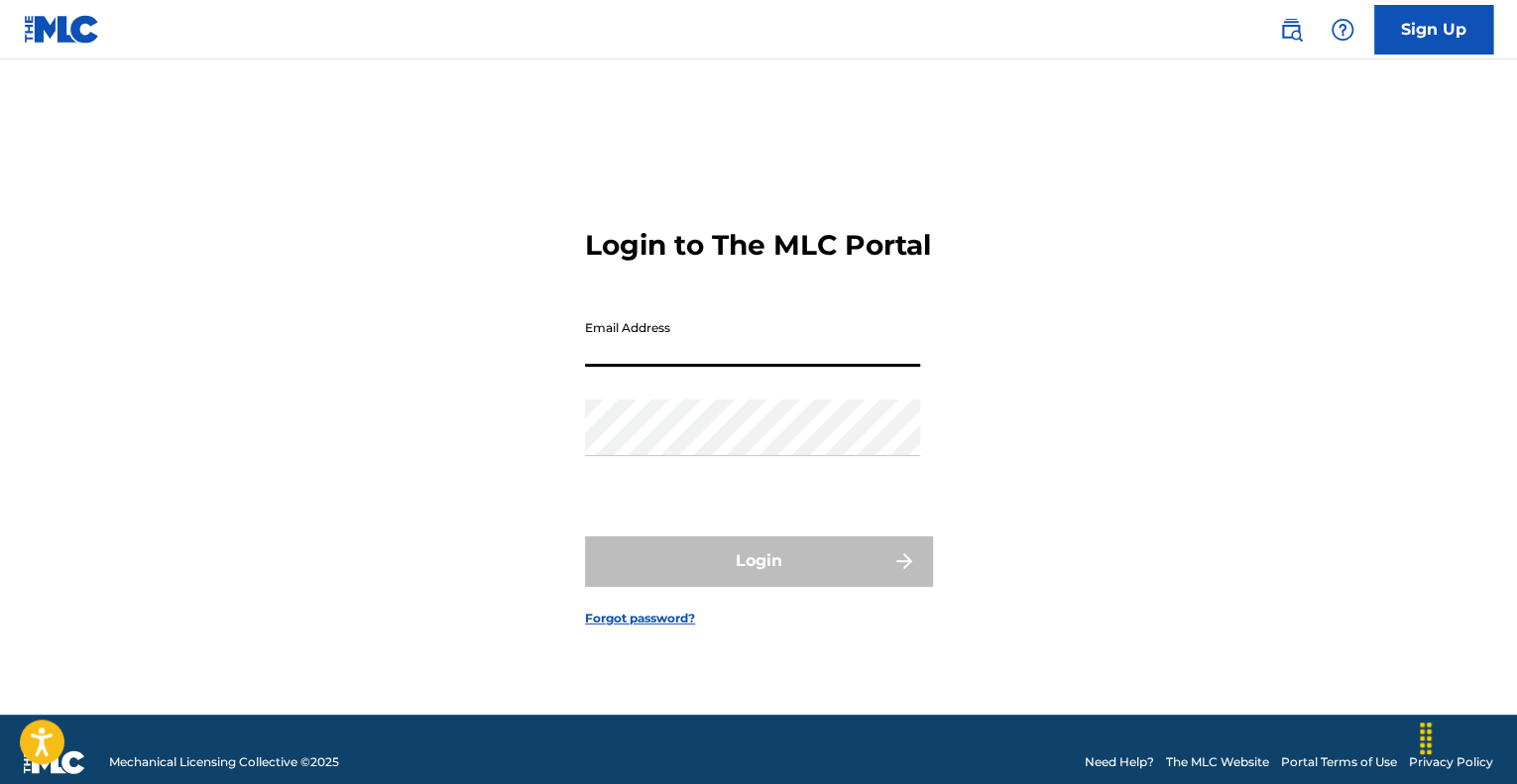 type on "[USERNAME]@example.com" 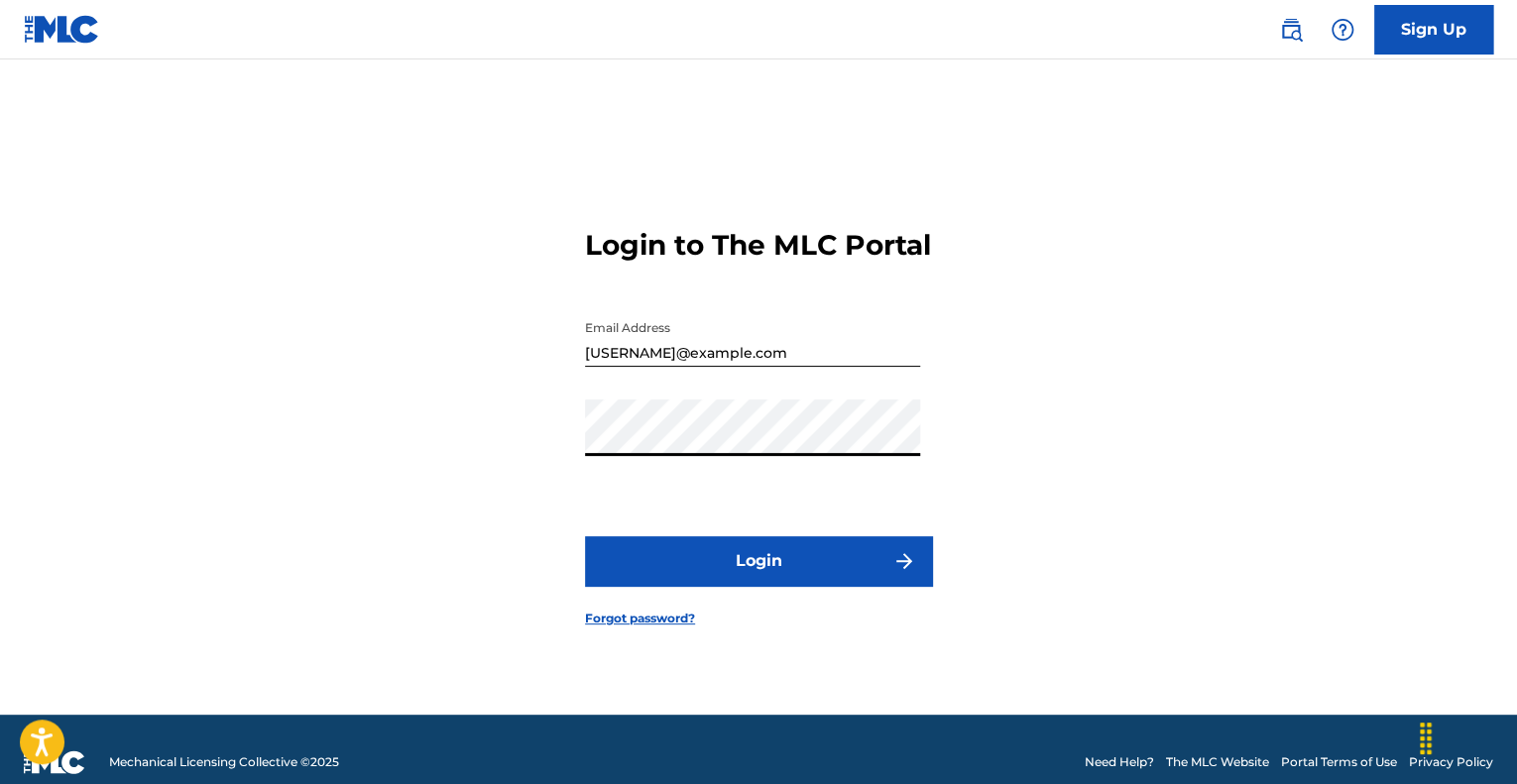 click on "Login" at bounding box center (758, 561) 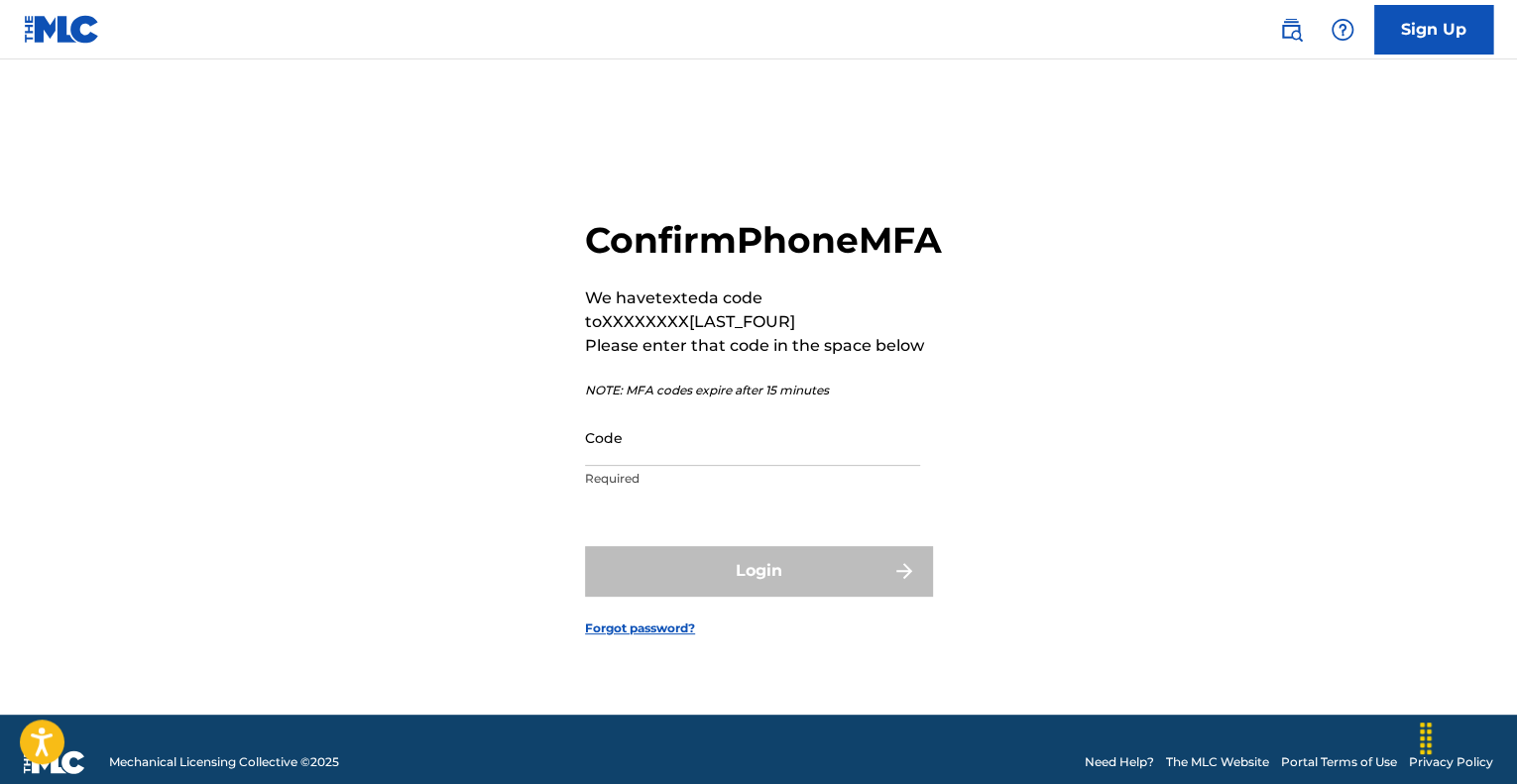 click on "Code" at bounding box center (753, 437) 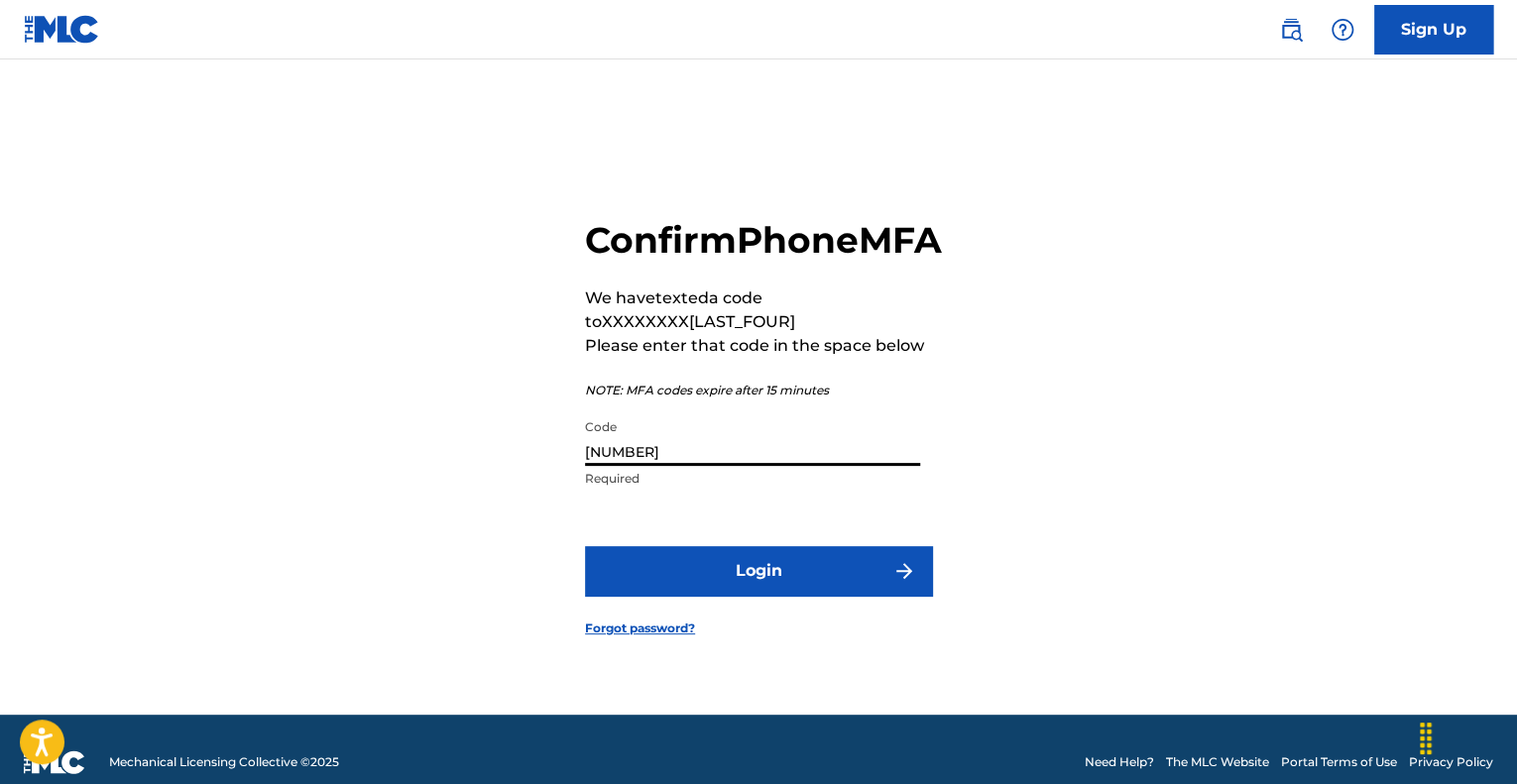 type on "[NUMBER]" 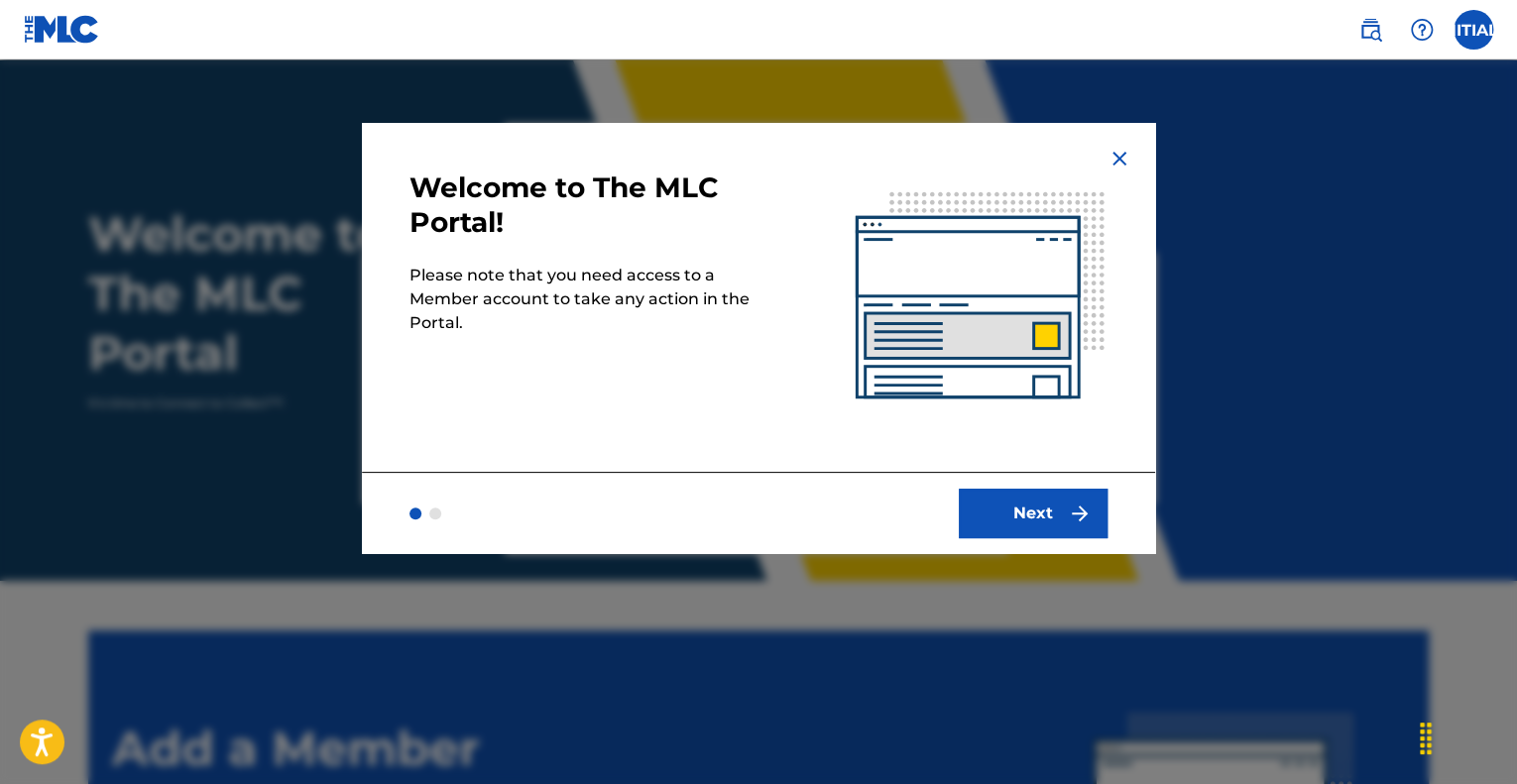 scroll, scrollTop: 0, scrollLeft: 0, axis: both 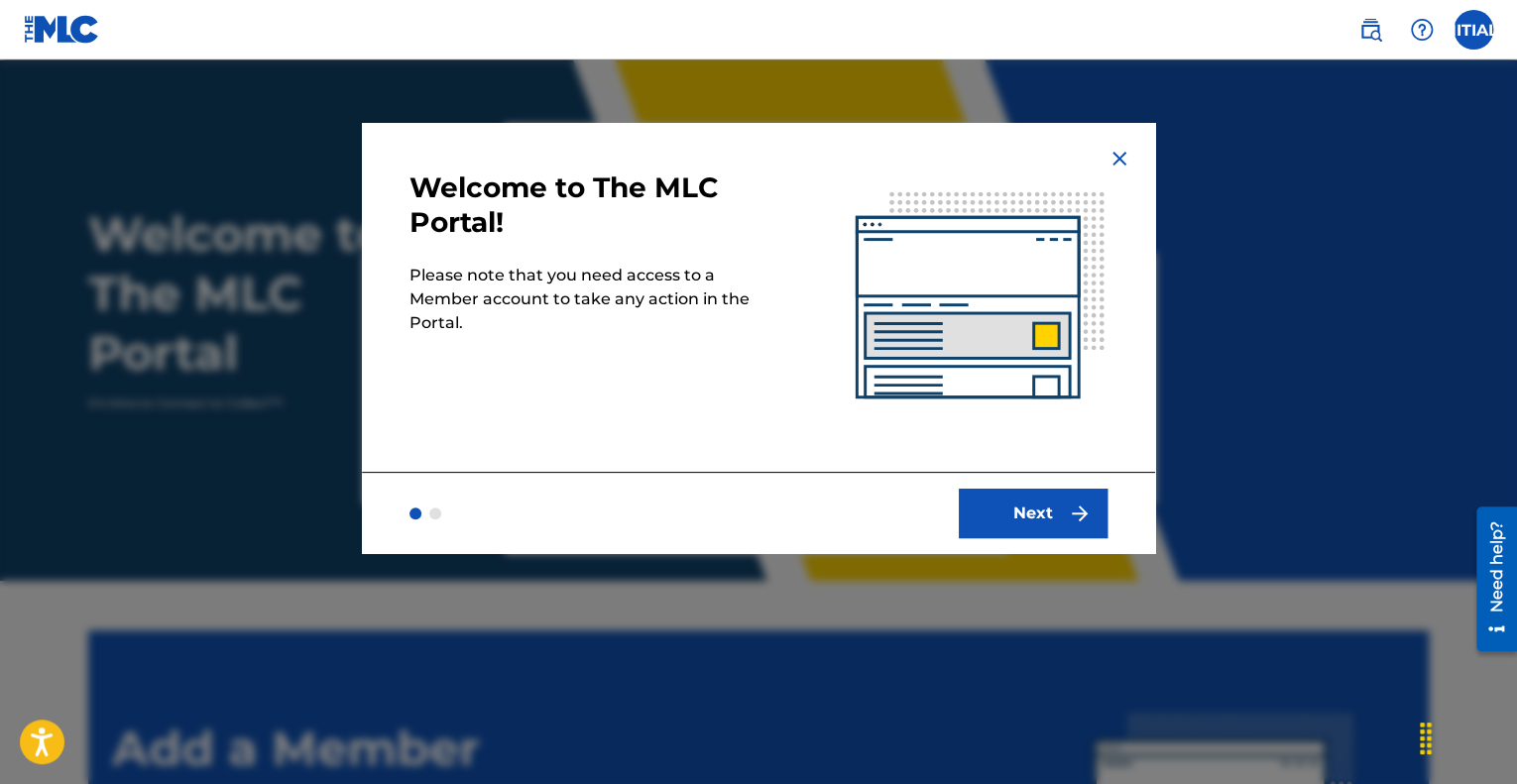 click on "Next" at bounding box center [1033, 513] 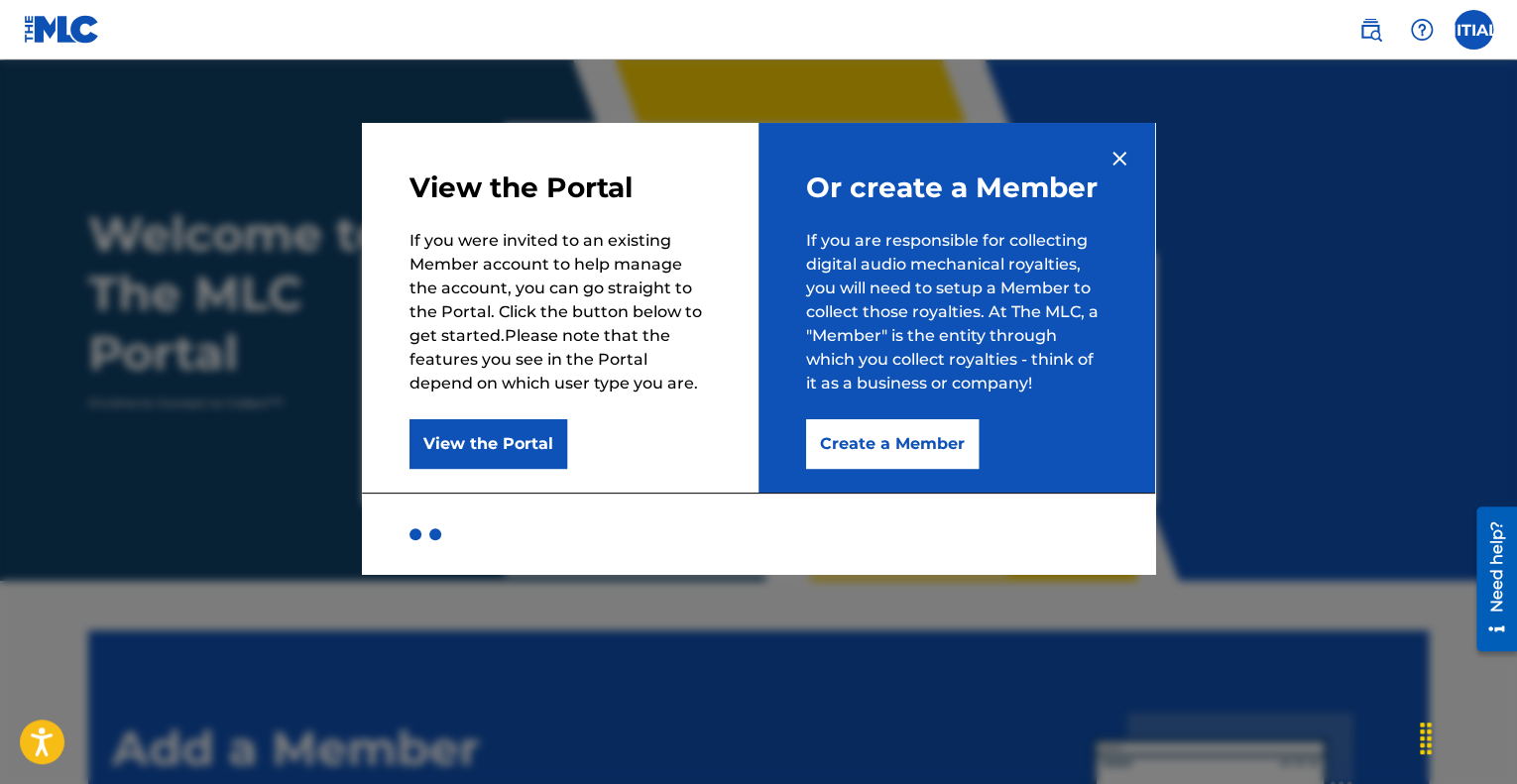 click on "Create a Member" at bounding box center [892, 444] 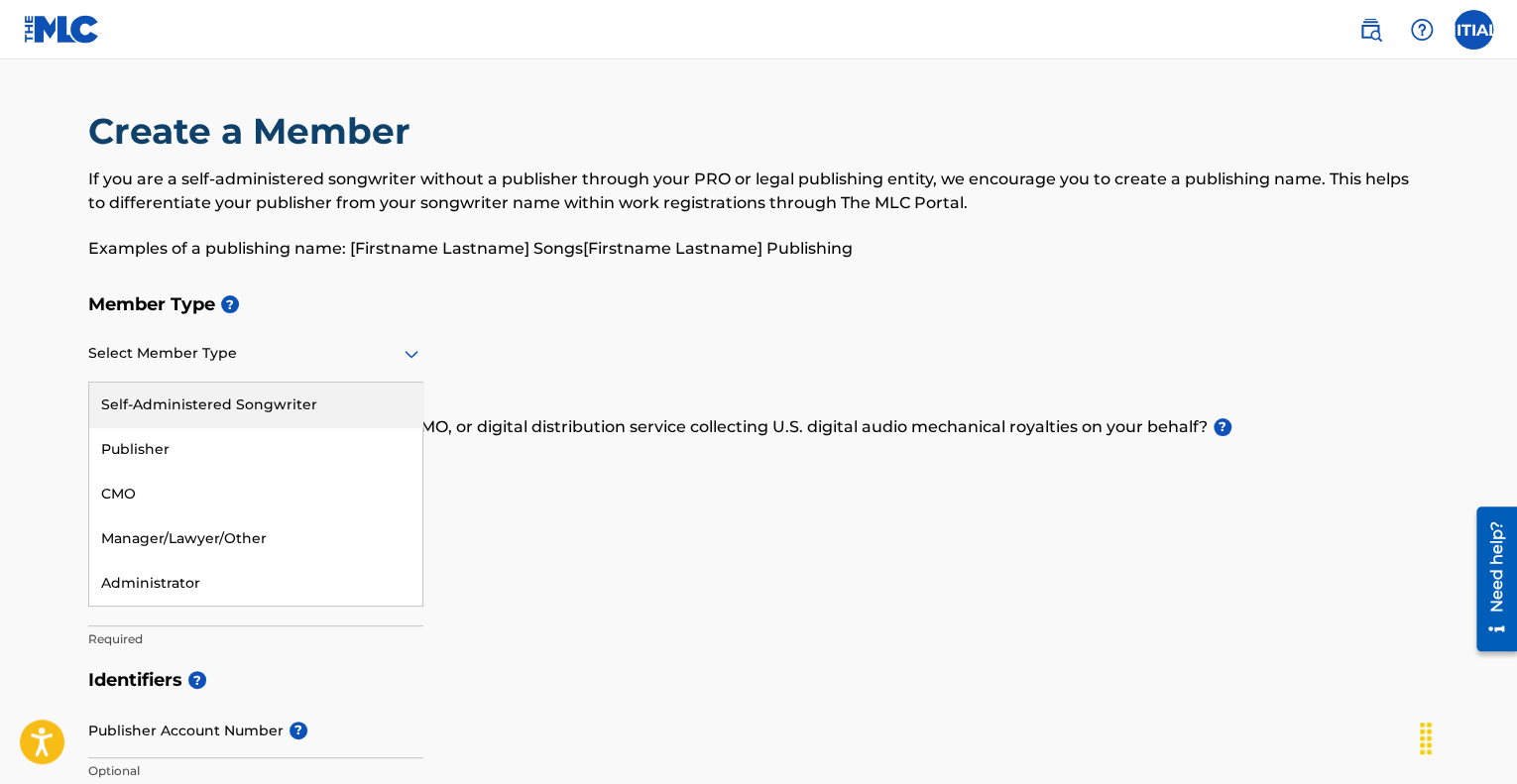 click on "Select Member Type" at bounding box center [256, 354] 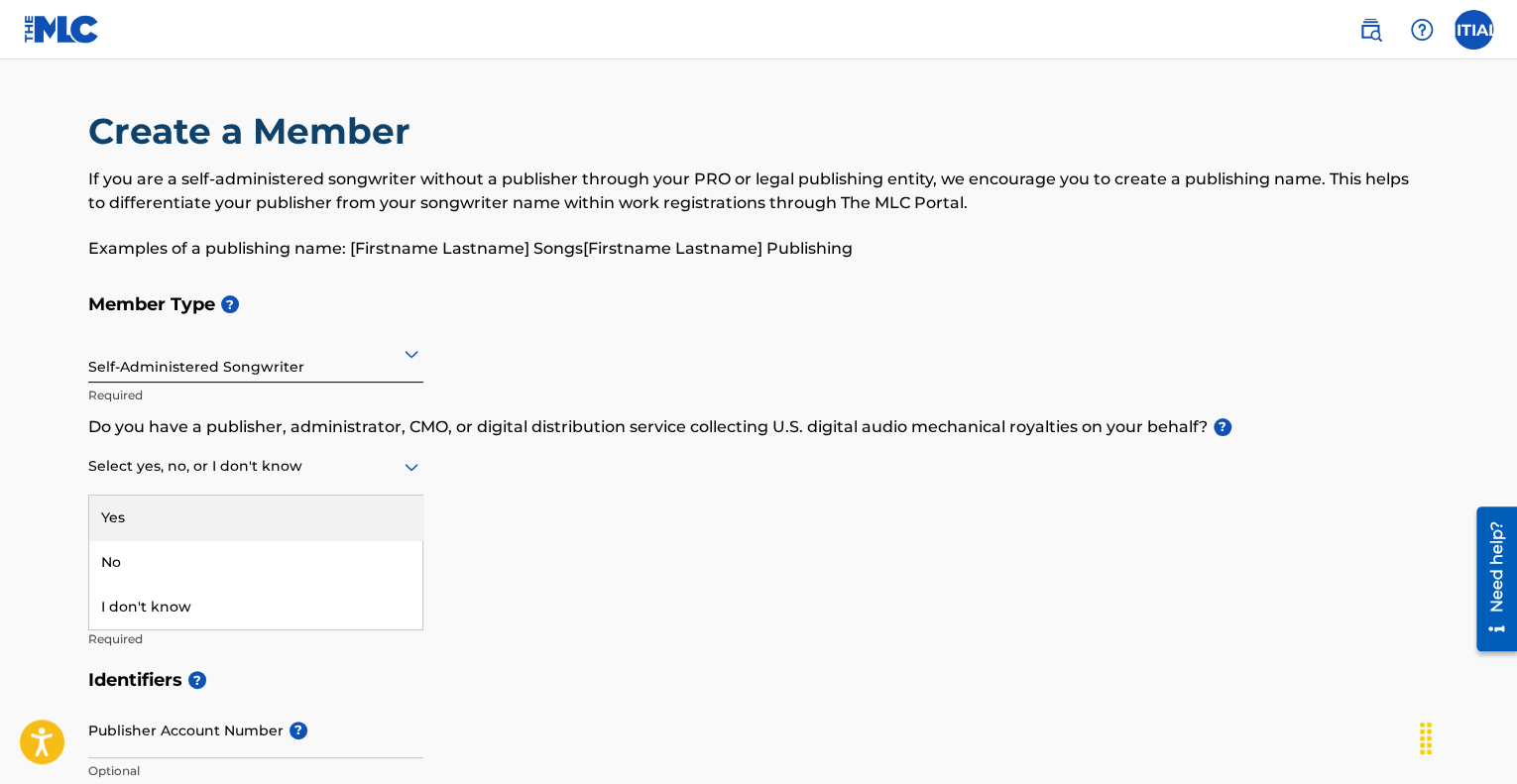 click at bounding box center [256, 466] 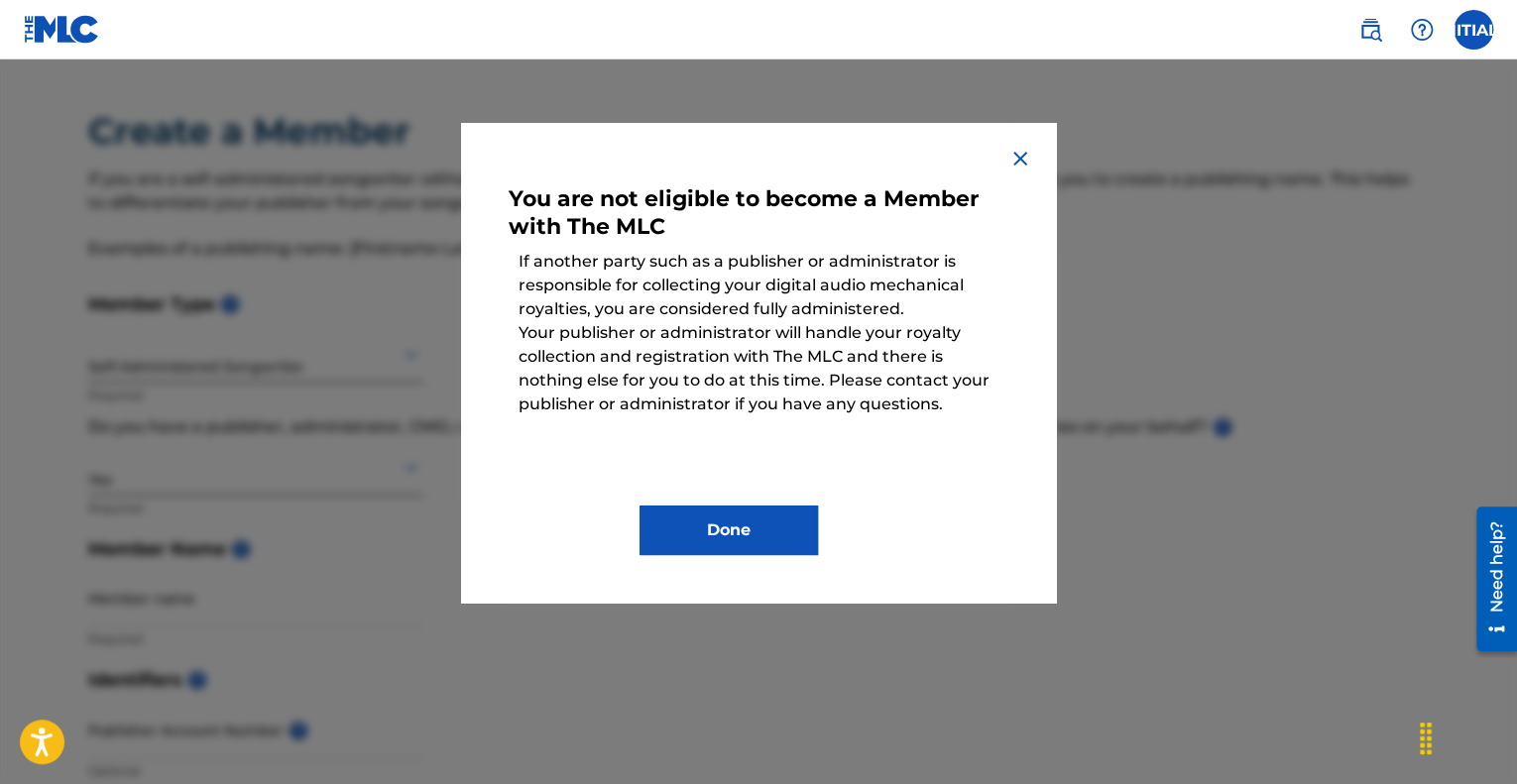 click on "Done" at bounding box center (729, 530) 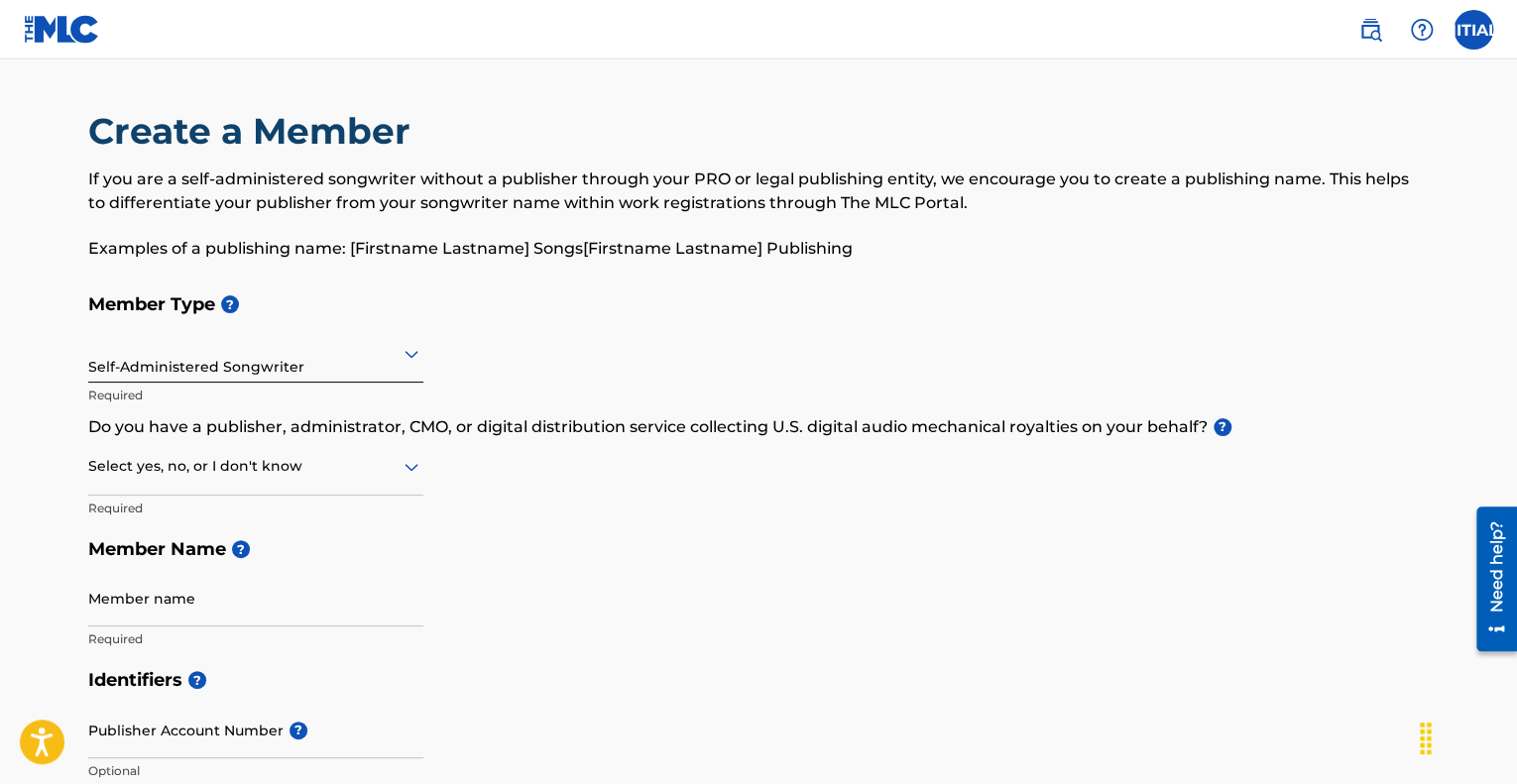 click 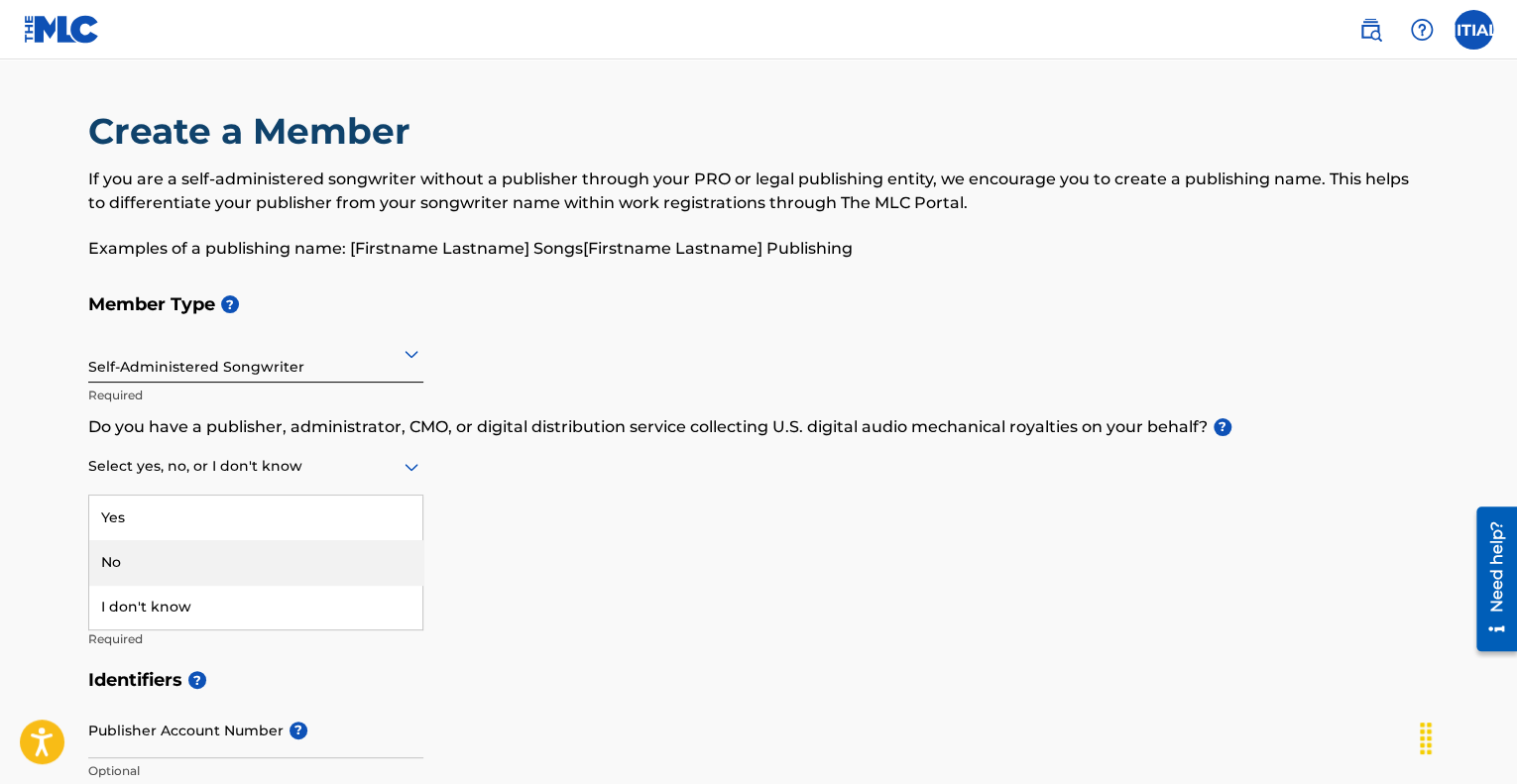 click on "No" at bounding box center (256, 562) 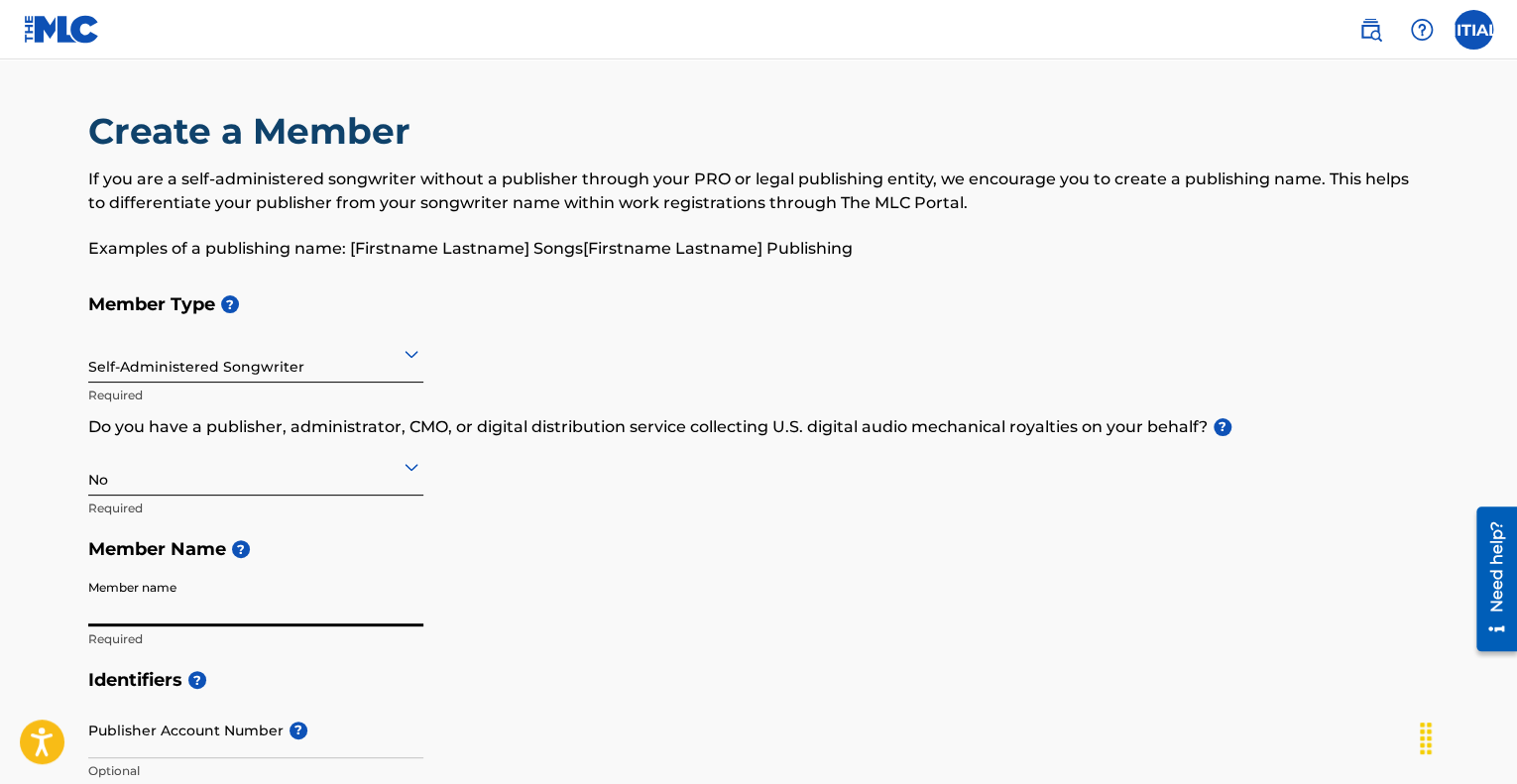 click on "Member name" at bounding box center (256, 598) 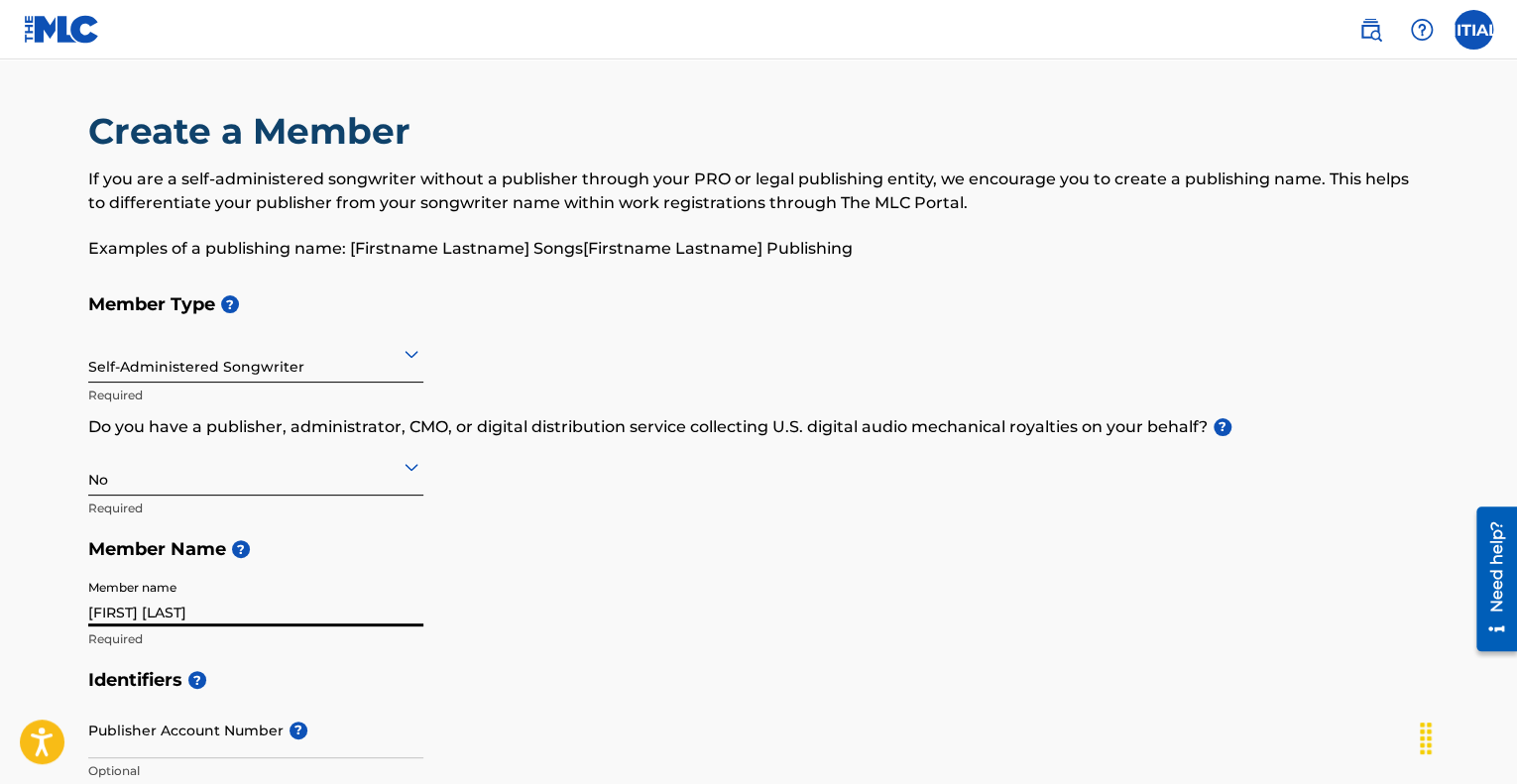 type on "[NUMBER] [STREET]" 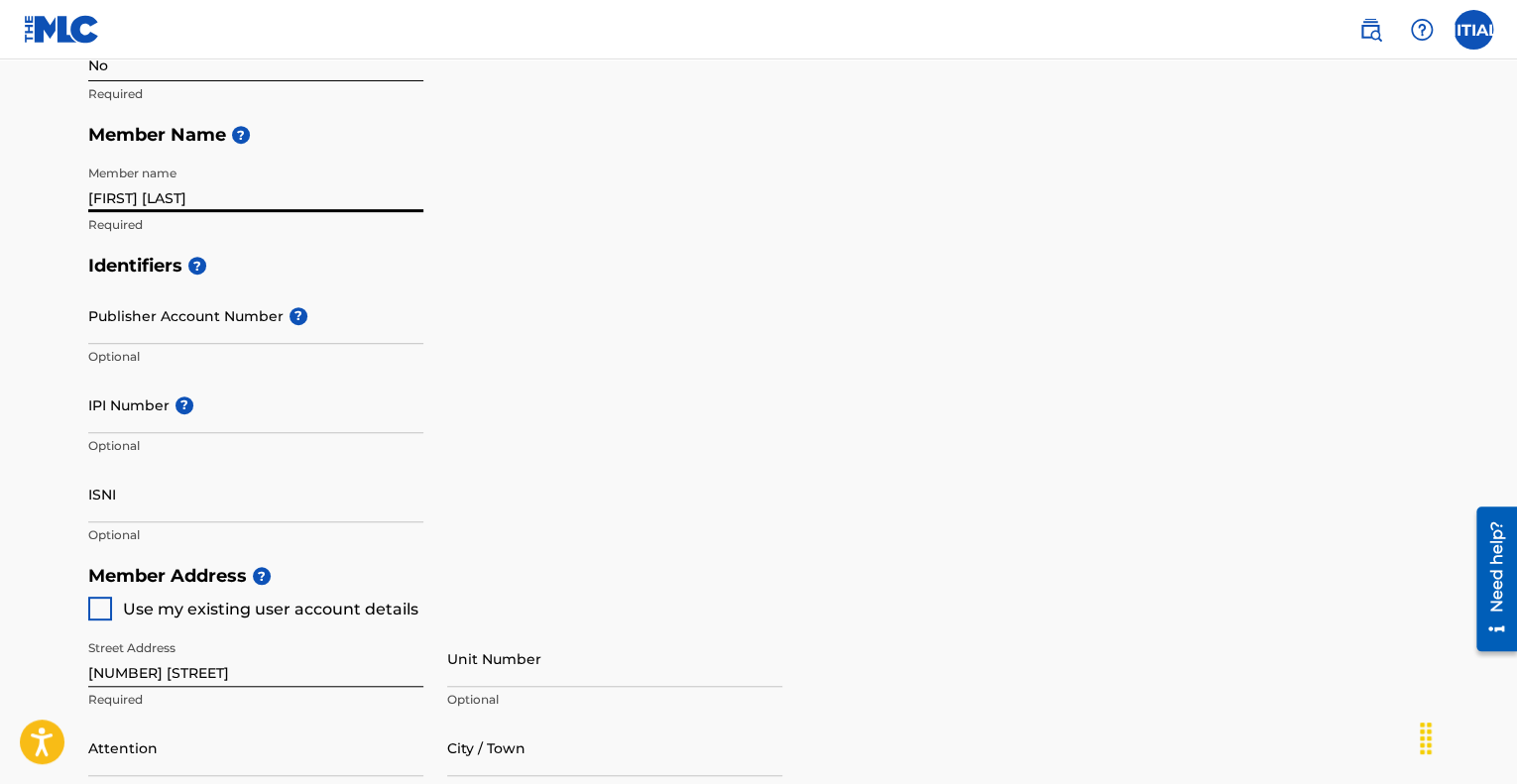 scroll, scrollTop: 415, scrollLeft: 0, axis: vertical 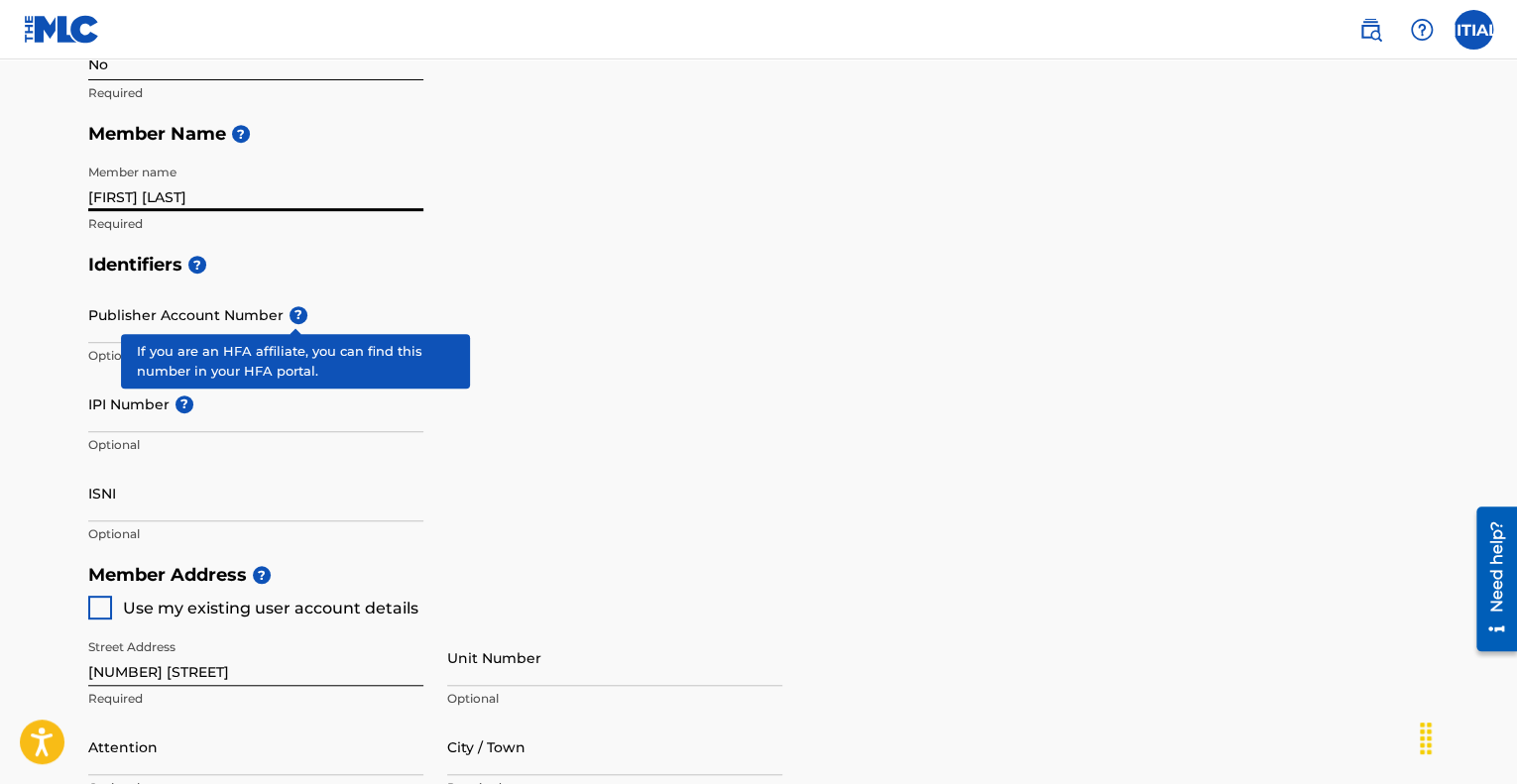 click on "?" at bounding box center [298, 315] 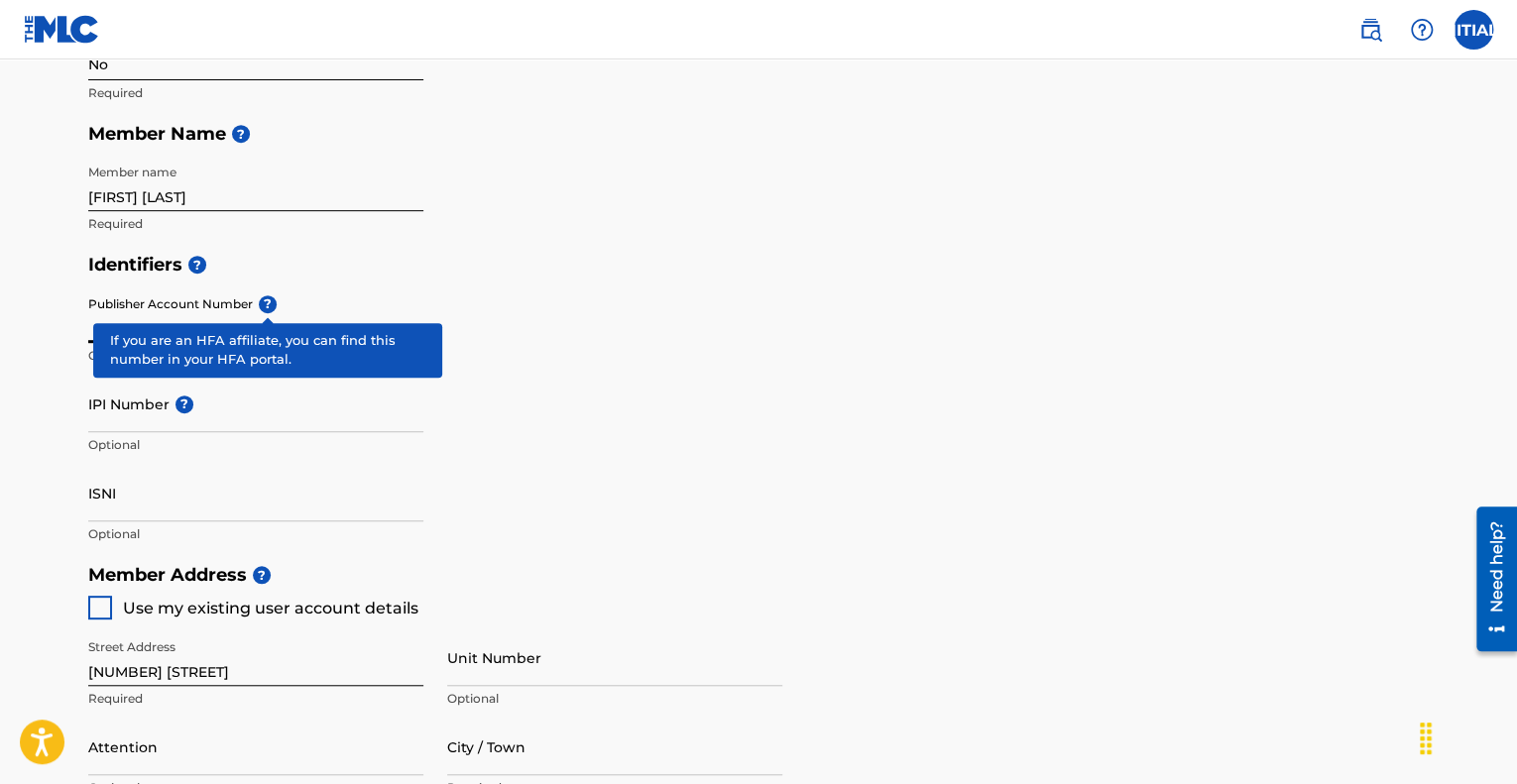 click on "Publisher Account Number ? Optional" at bounding box center [256, 331] 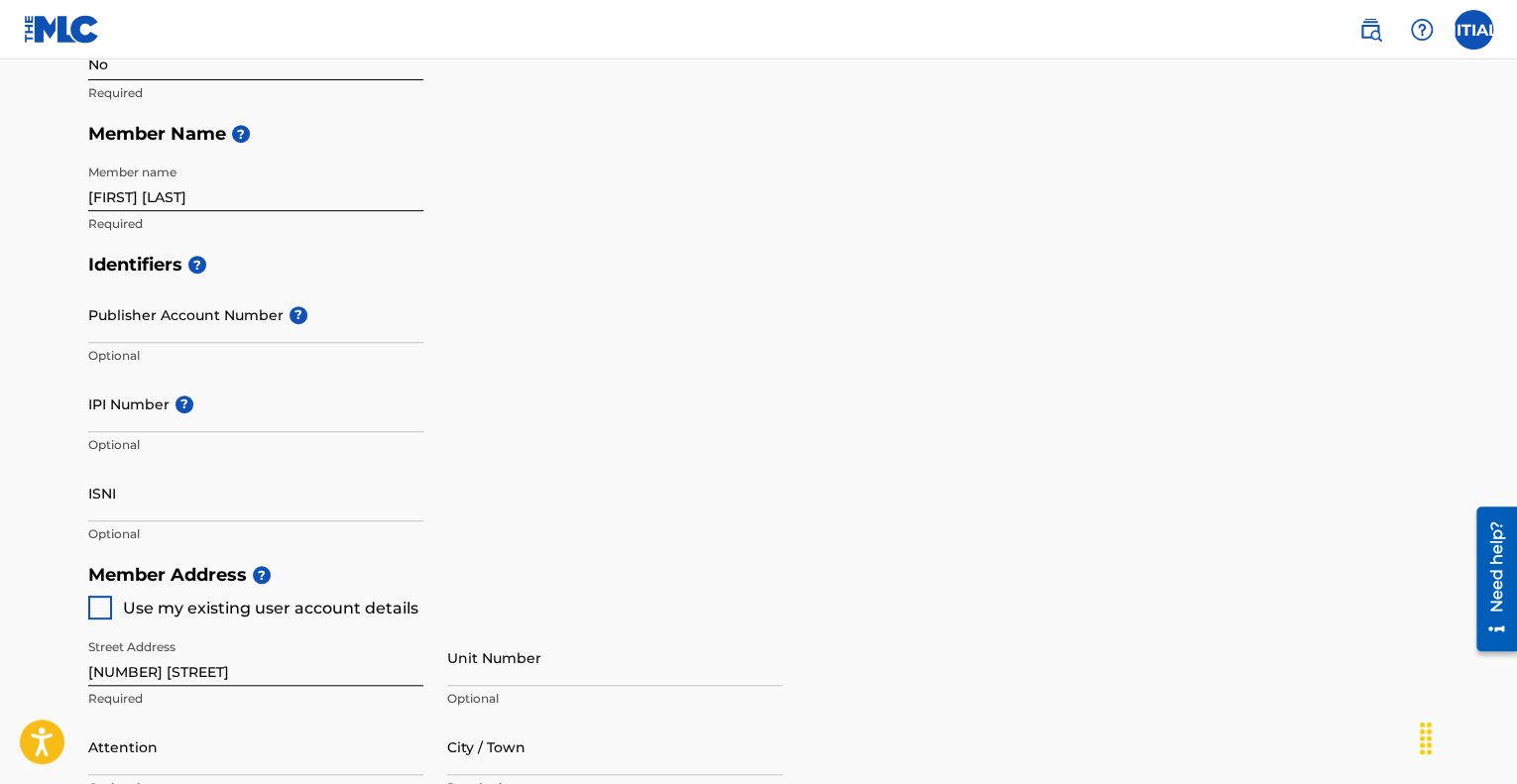 click on "Publisher Account Number ? Optional" at bounding box center (256, 331) 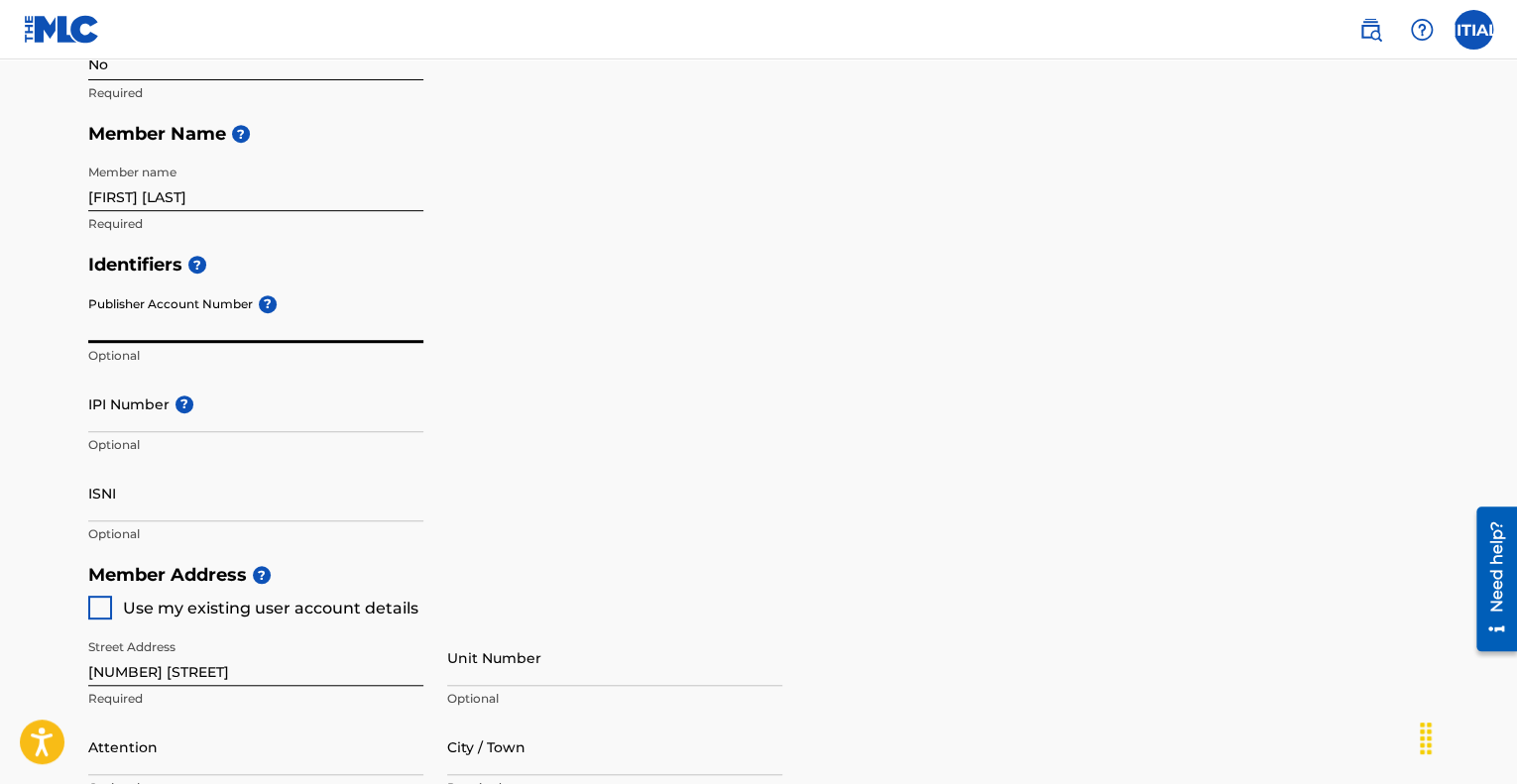 click on "Identifiers ? Publisher Account Number ? Optional IPI Number ? Optional ISNI Optional" at bounding box center [758, 398] 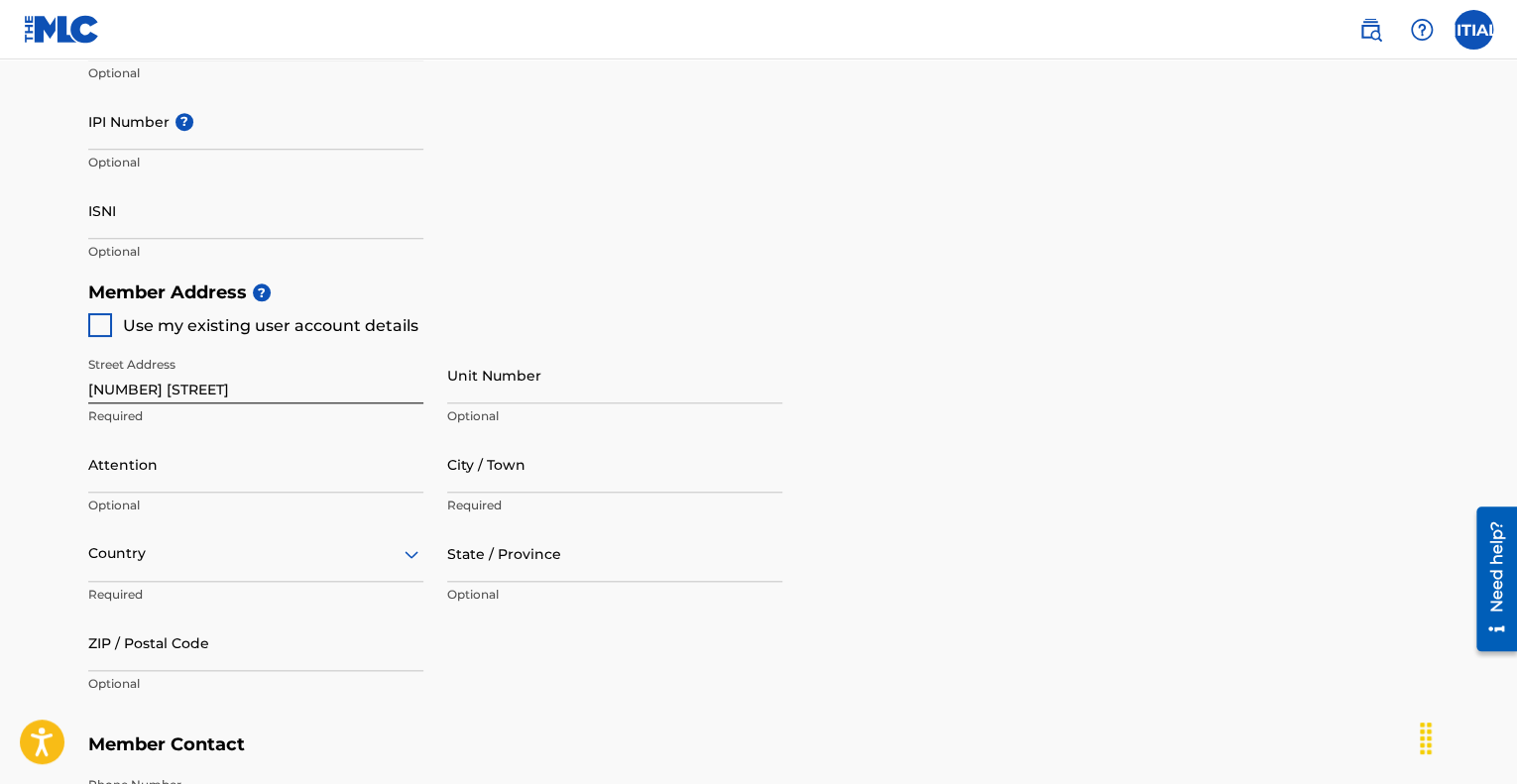 scroll, scrollTop: 701, scrollLeft: 0, axis: vertical 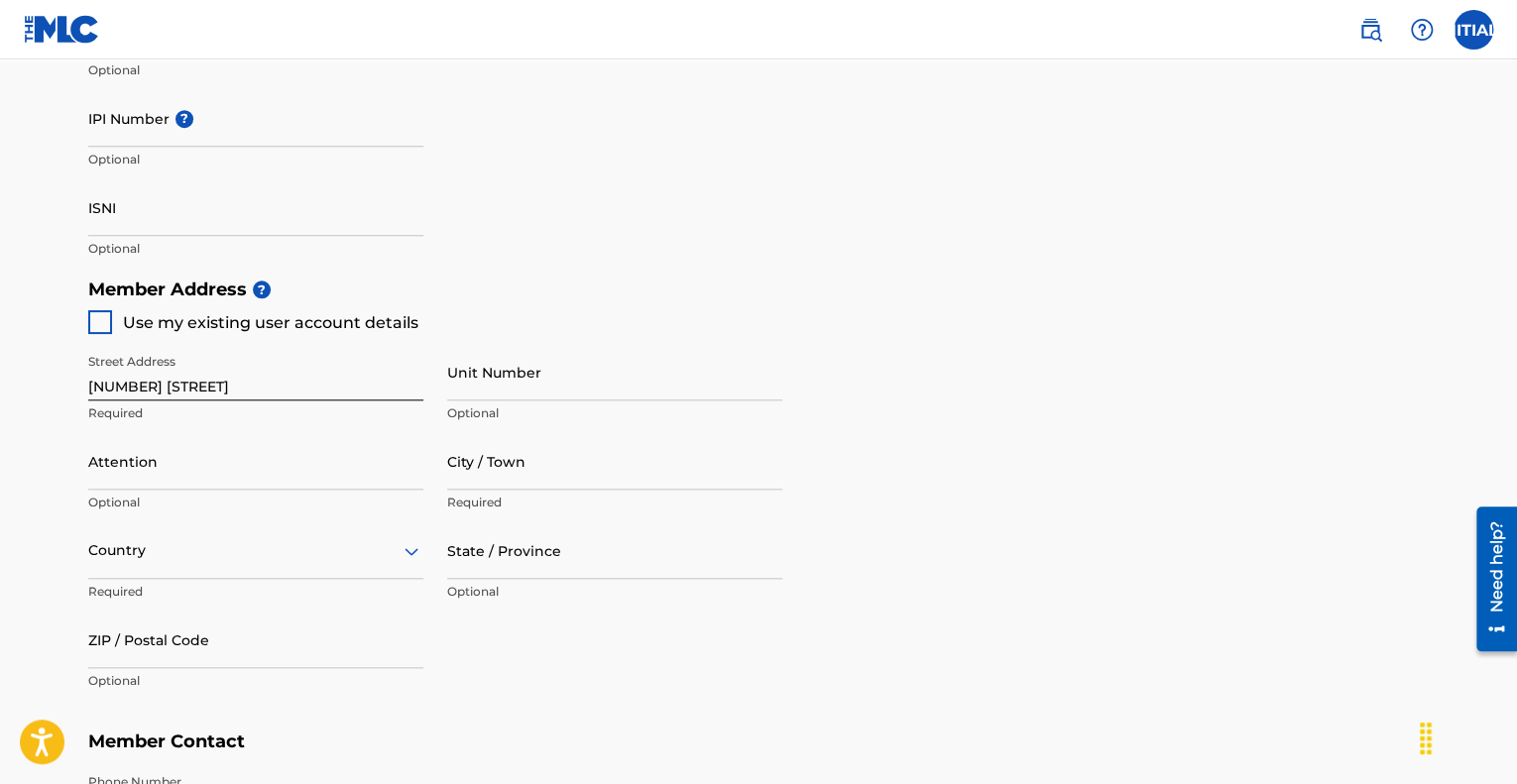 click on "Use my existing user account details" at bounding box center [253, 322] 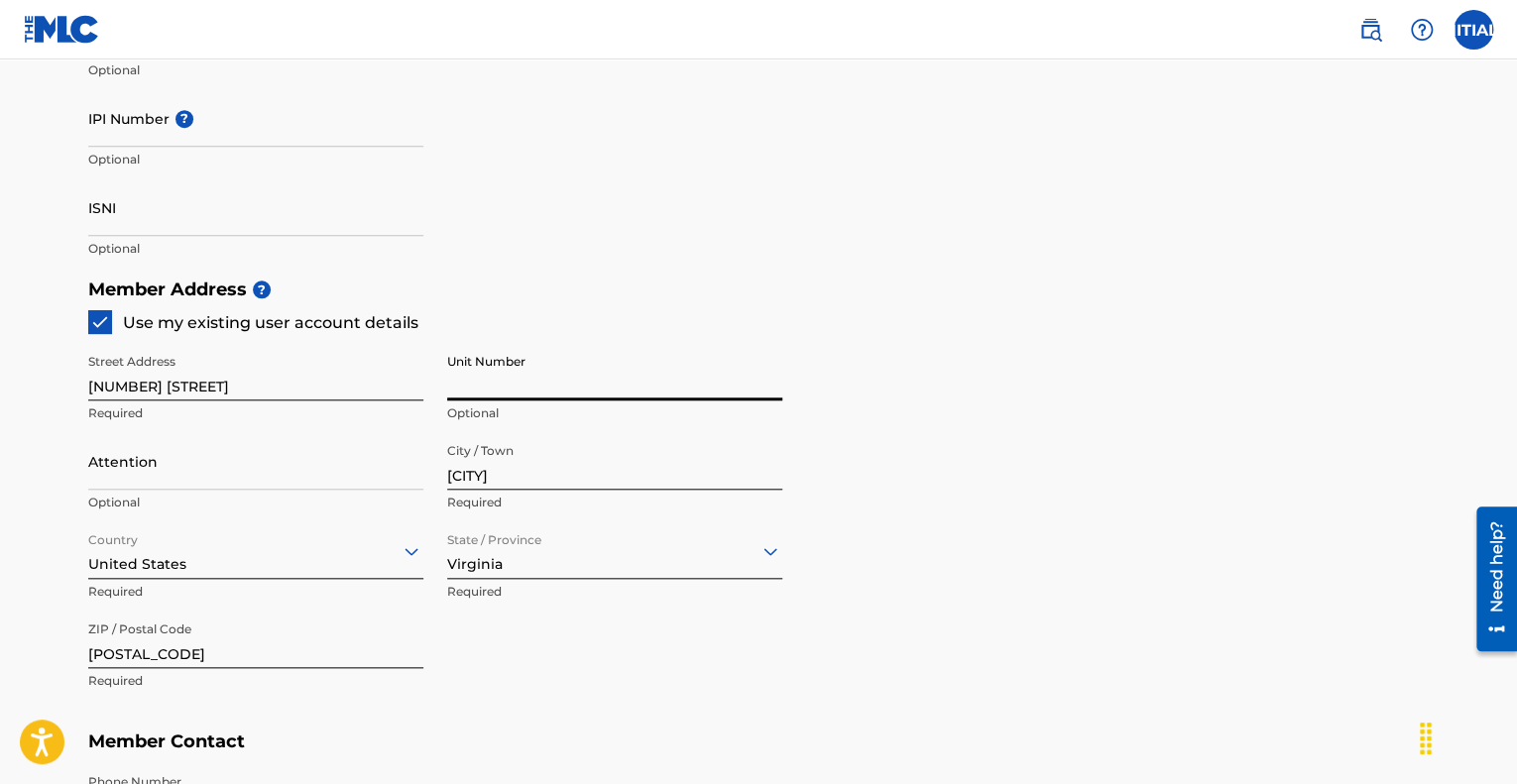 click on "Unit Number" at bounding box center [615, 372] 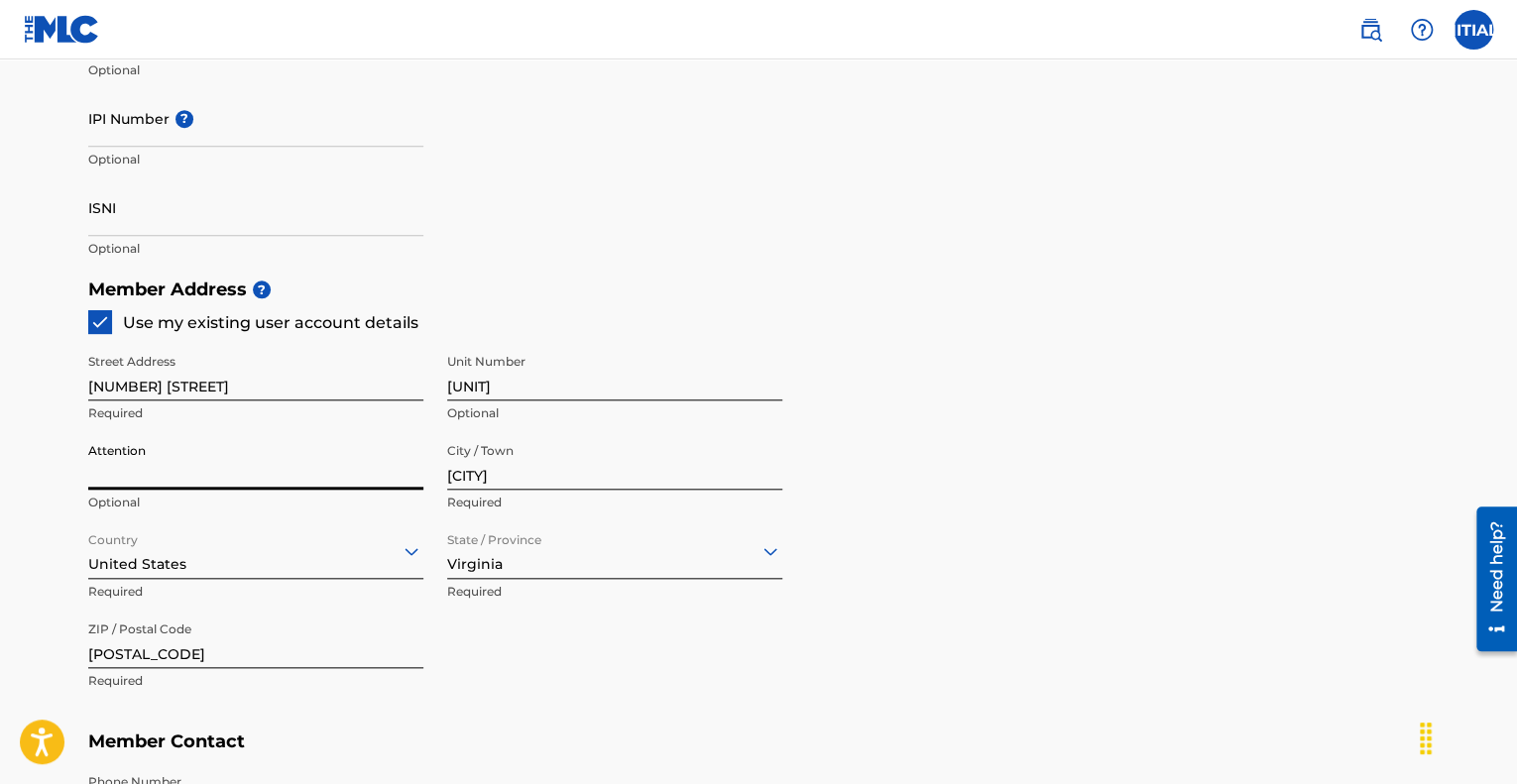 click on "Attention" at bounding box center [256, 461] 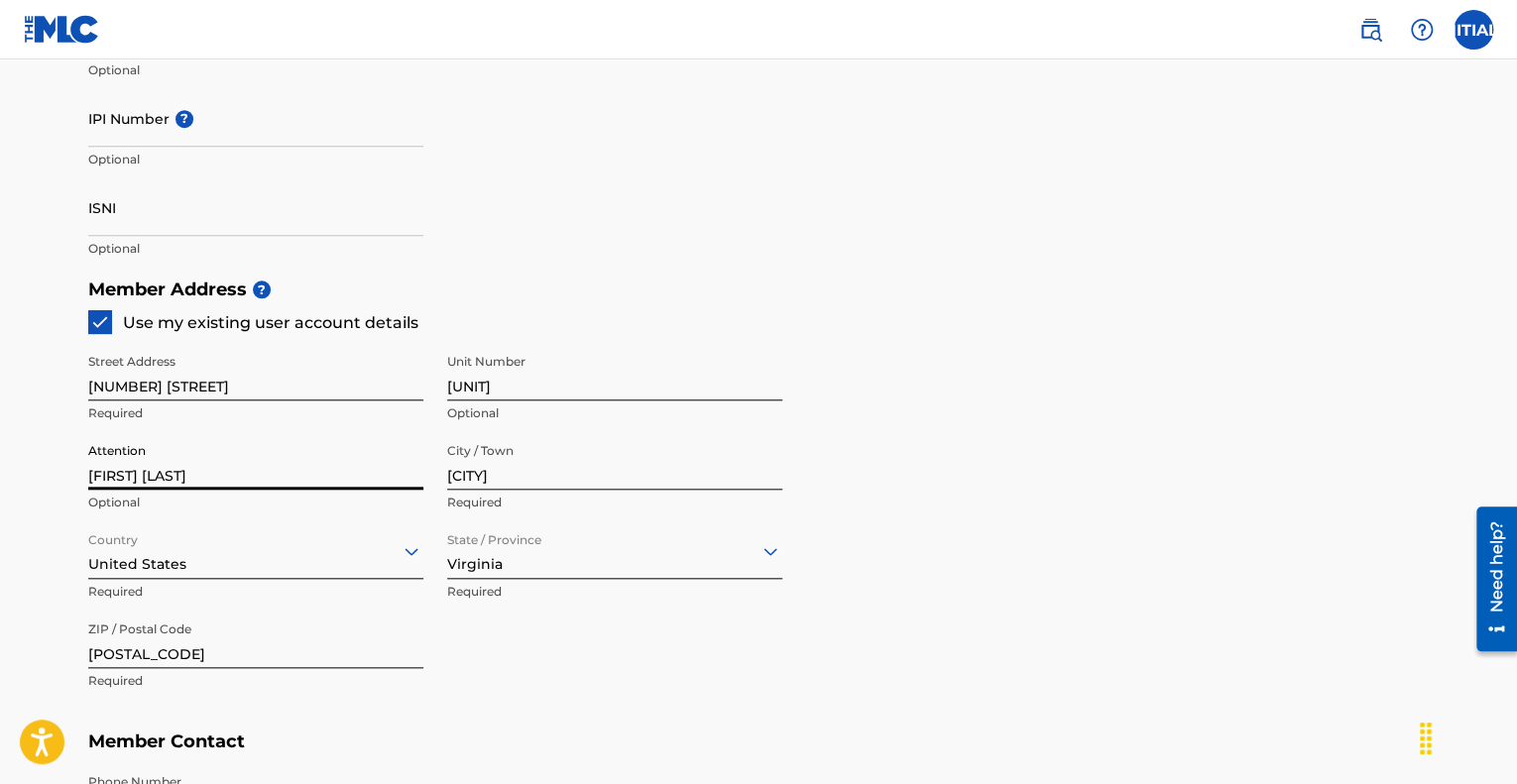 type on "United States" 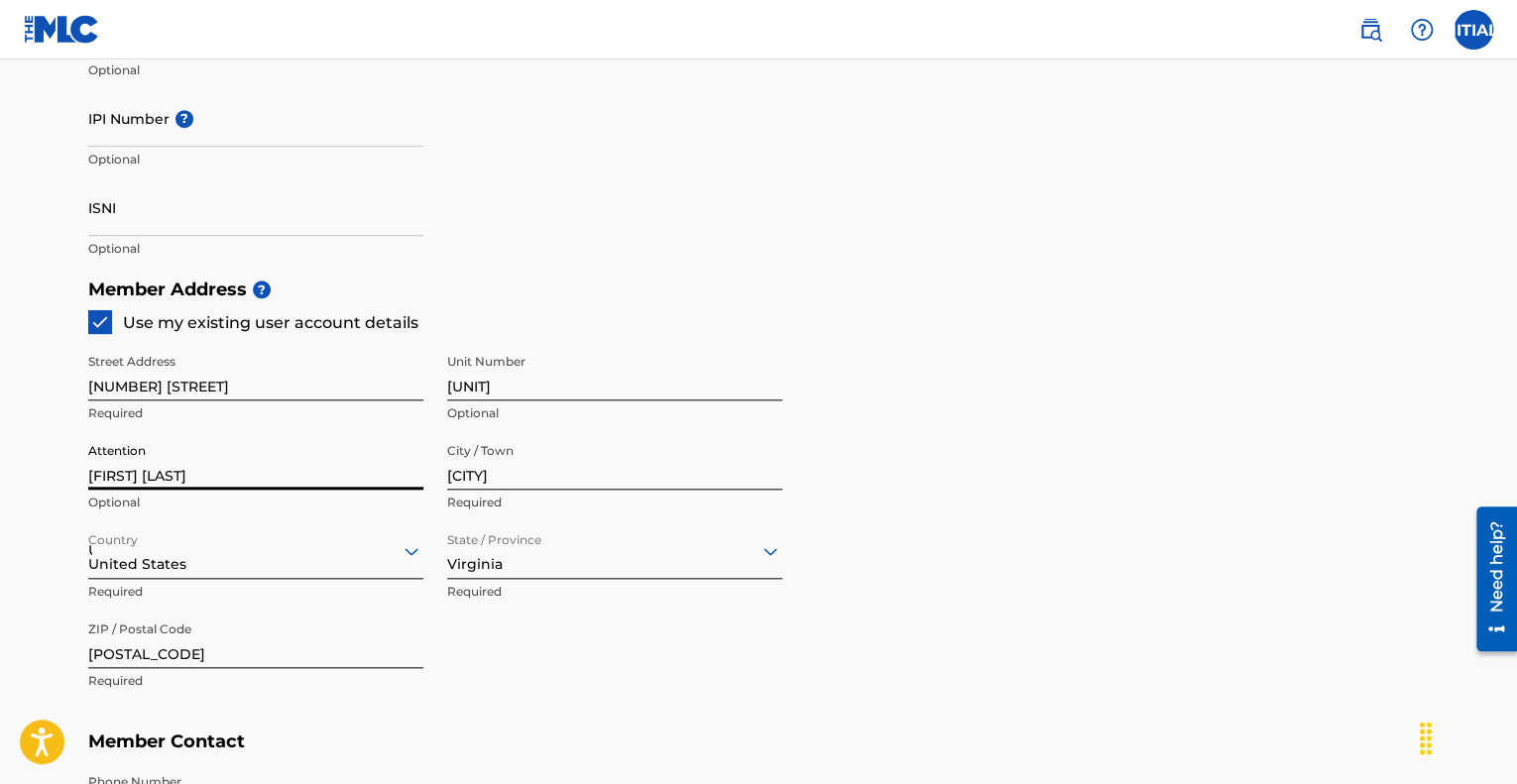 type on "VA" 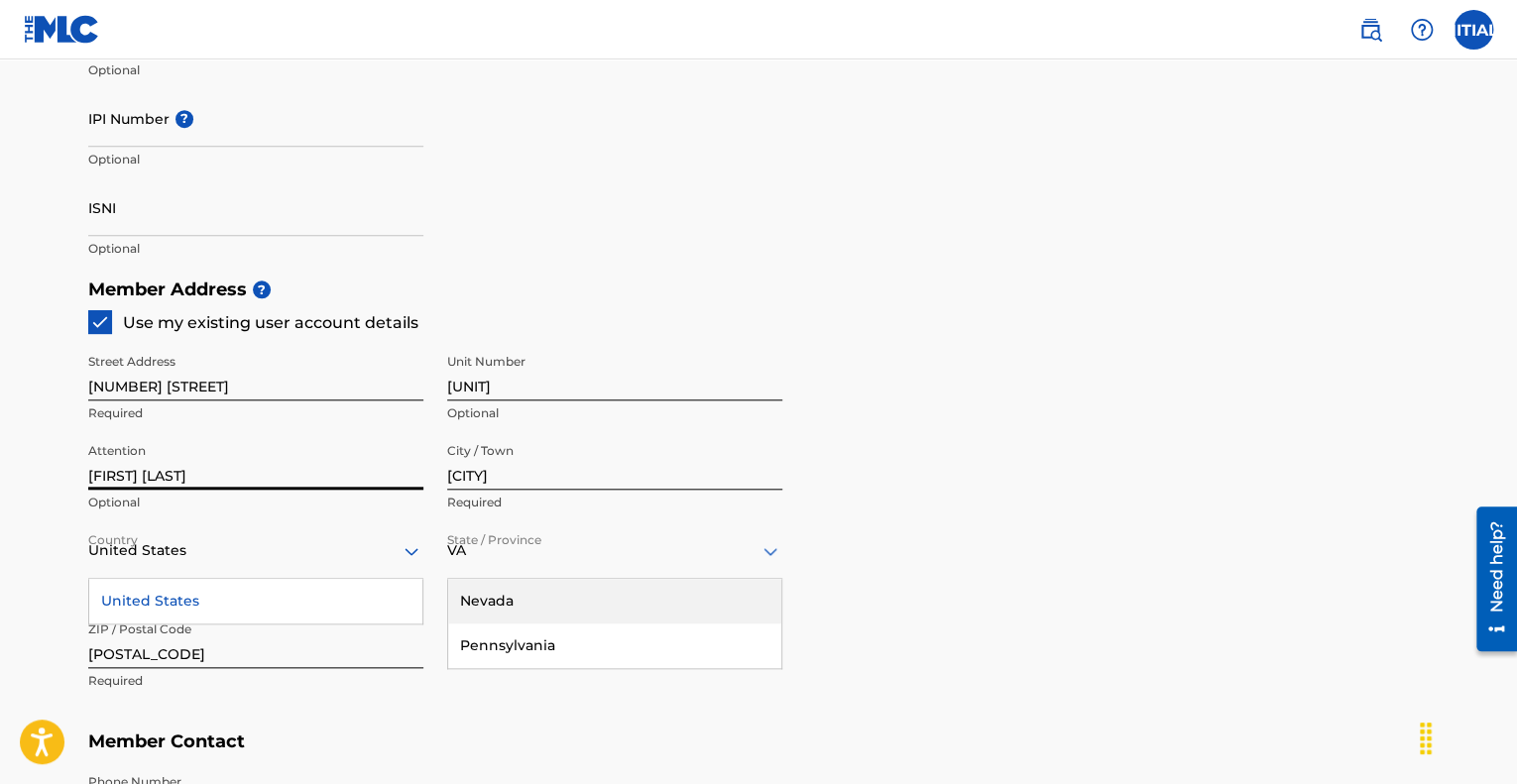 click on "Member Address ? Use my existing user account details Street Address [NUMBER] [STREET] Required Unit Number [UNIT] Optional Attention [FIRST] [LAST] Optional City / Town [CITY] Required Country United States United States Required State / Province [STATE] Required ZIP / Postal Code [POSTAL_CODE] Required" at bounding box center [758, 495] 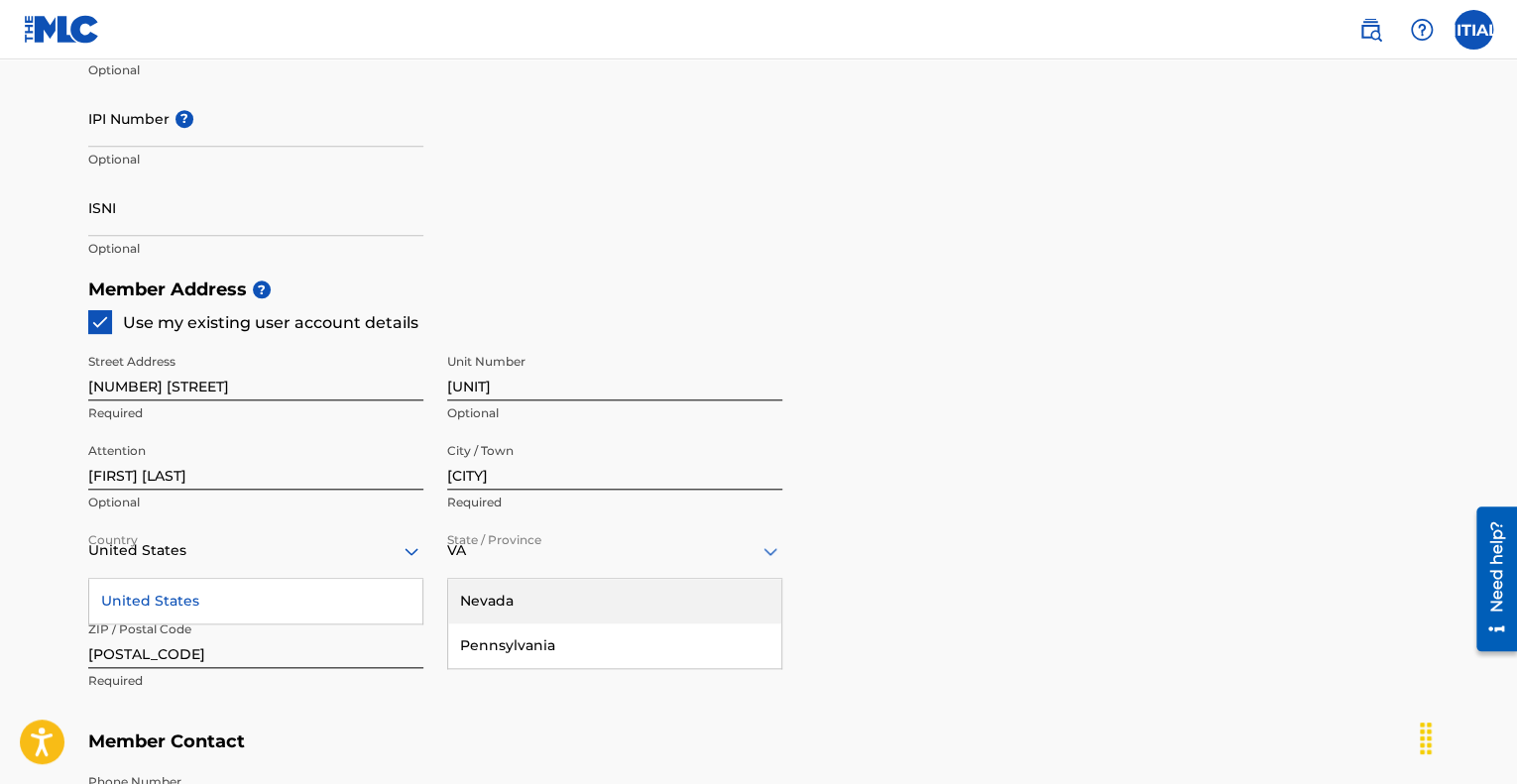 click on "VA" at bounding box center (615, 550) 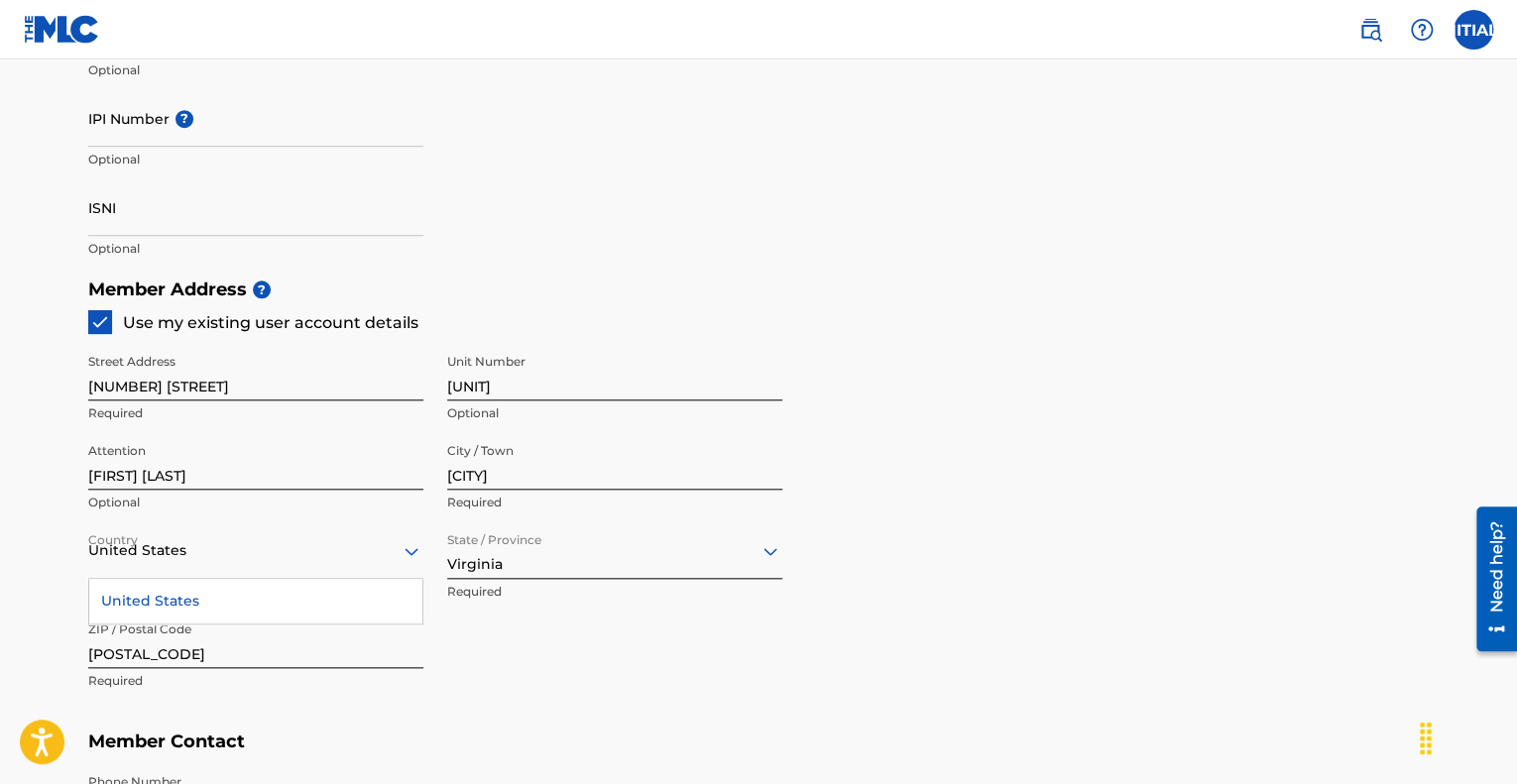 click on "Member Address ? Use my existing user account details Street Address [NUMBER] [STREET] Required Unit Number [UNIT] Optional Attention [FIRST] [LAST] Optional City / Town [CITY] Required Country United States United States Required State / Province [STATE] Required ZIP / Postal Code [POSTAL_CODE] Required" at bounding box center [758, 495] 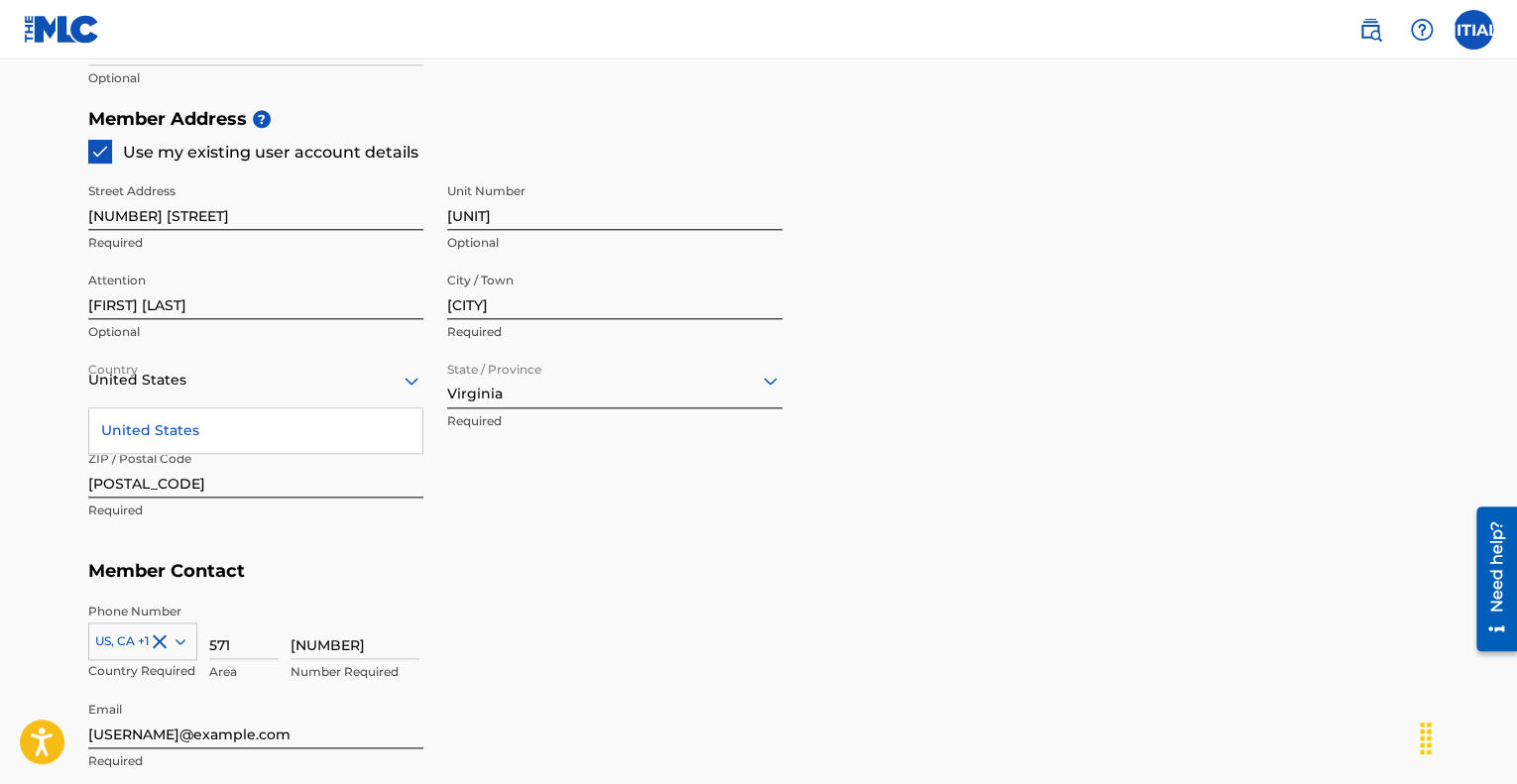 scroll, scrollTop: 875, scrollLeft: 0, axis: vertical 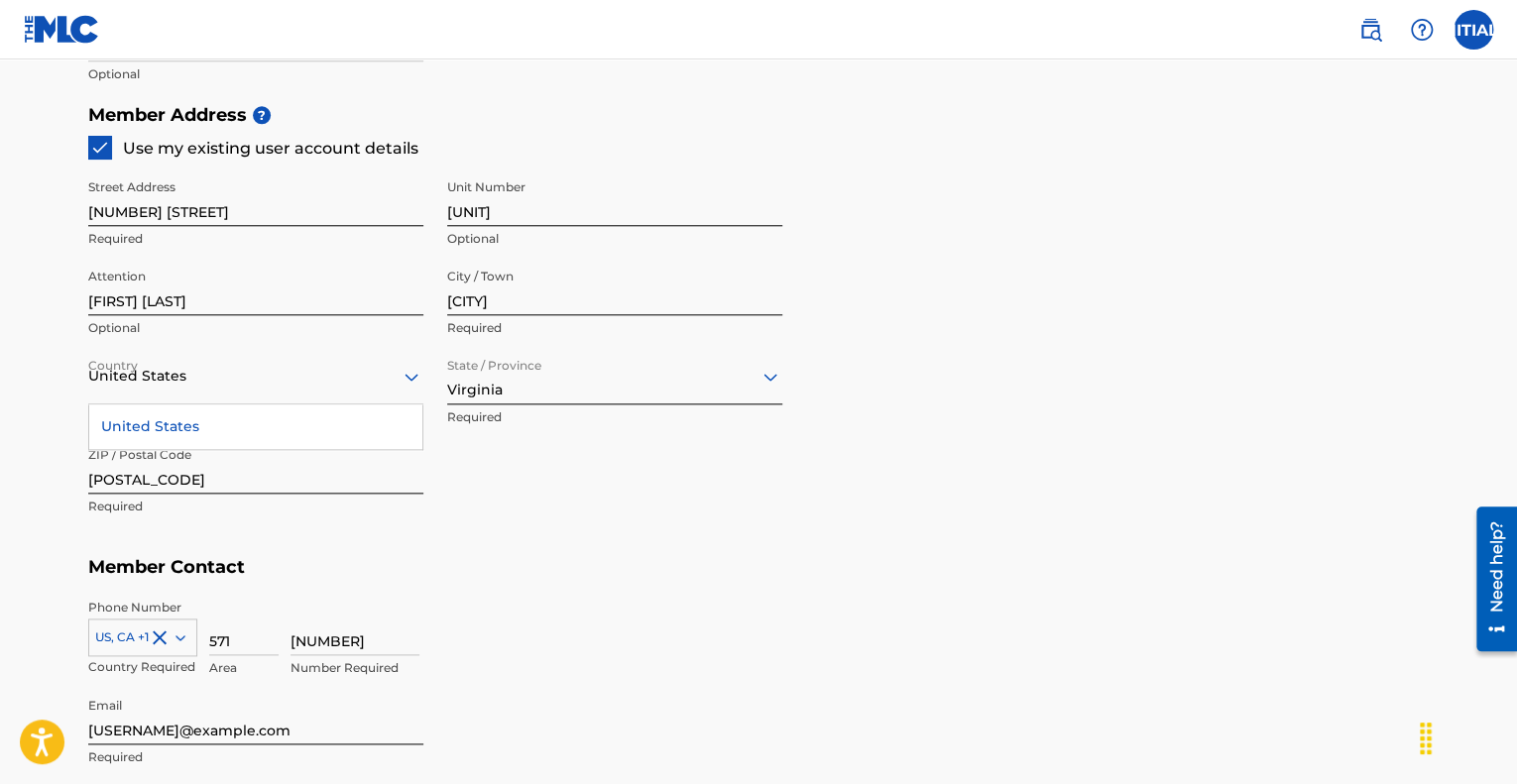 click on "United States" at bounding box center [256, 426] 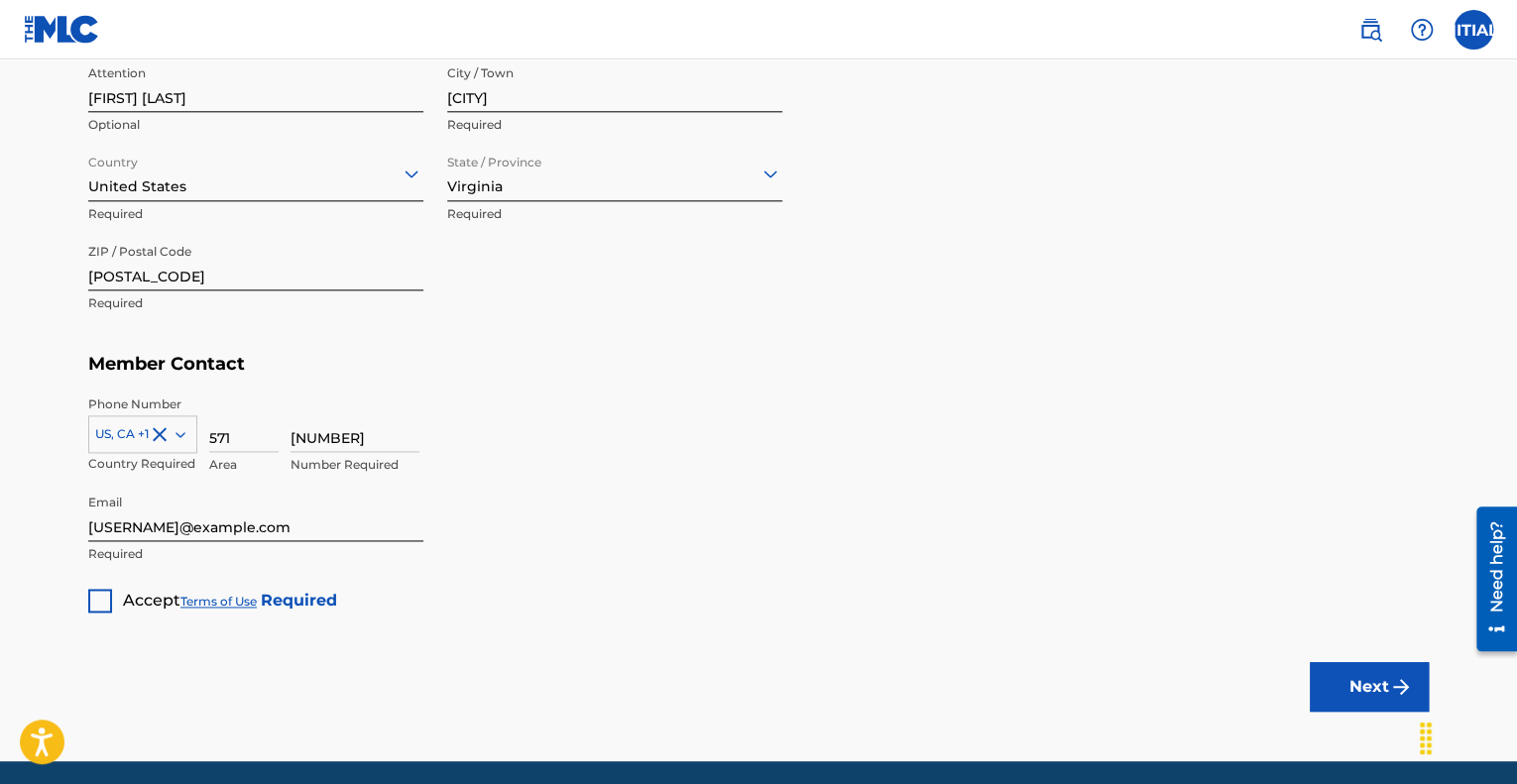 scroll, scrollTop: 1096, scrollLeft: 0, axis: vertical 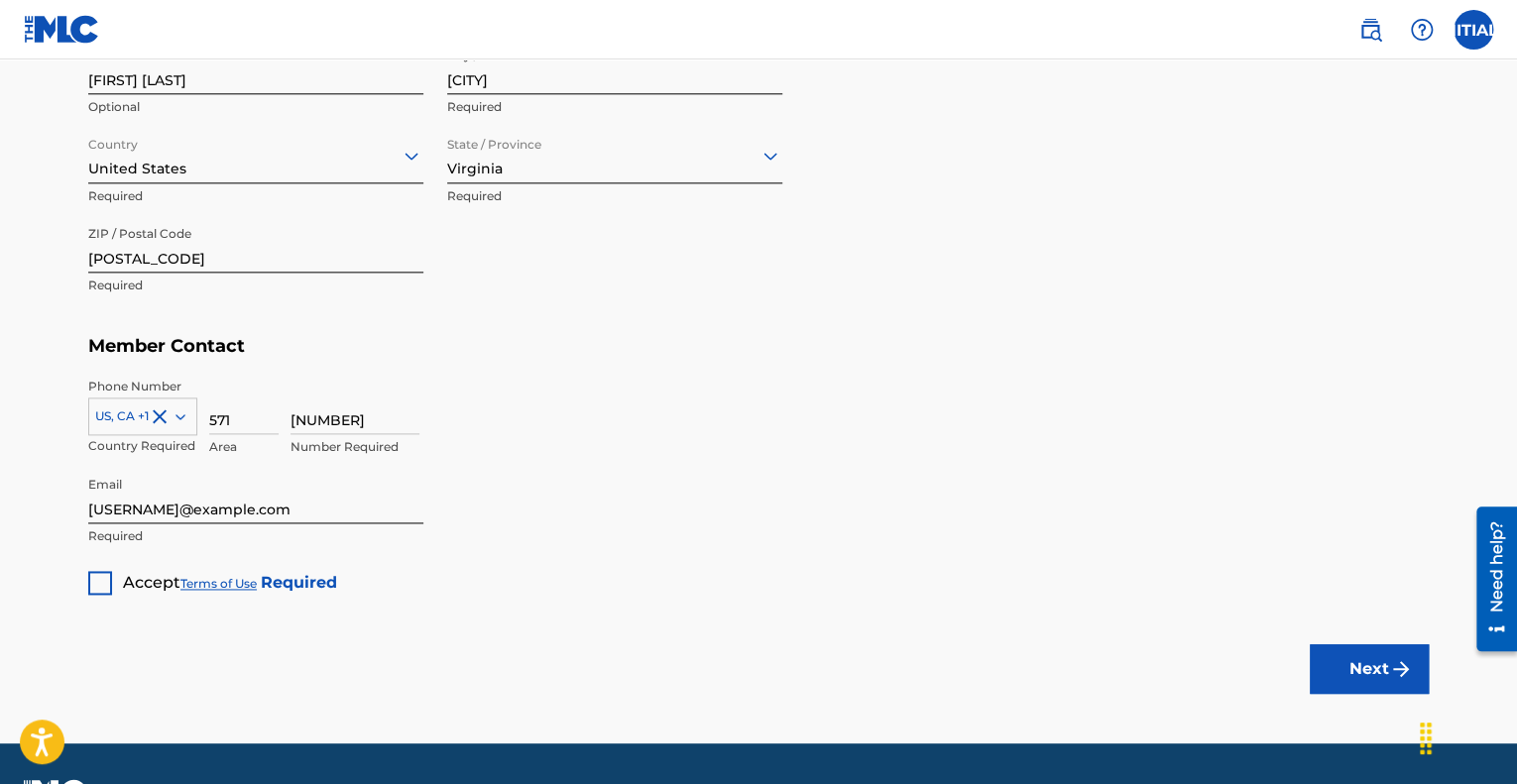 click at bounding box center (100, 583) 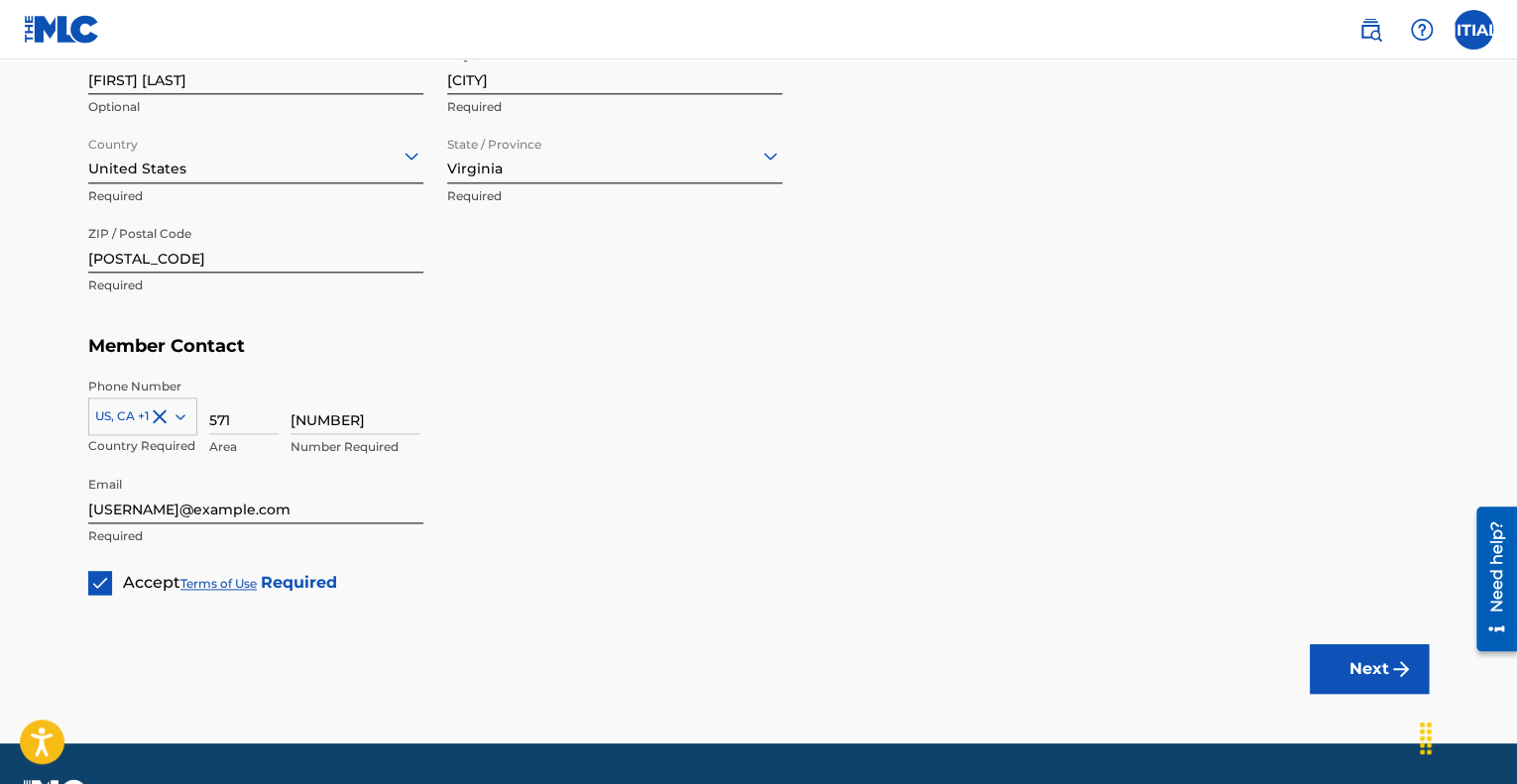 click on "Next" at bounding box center (1369, 669) 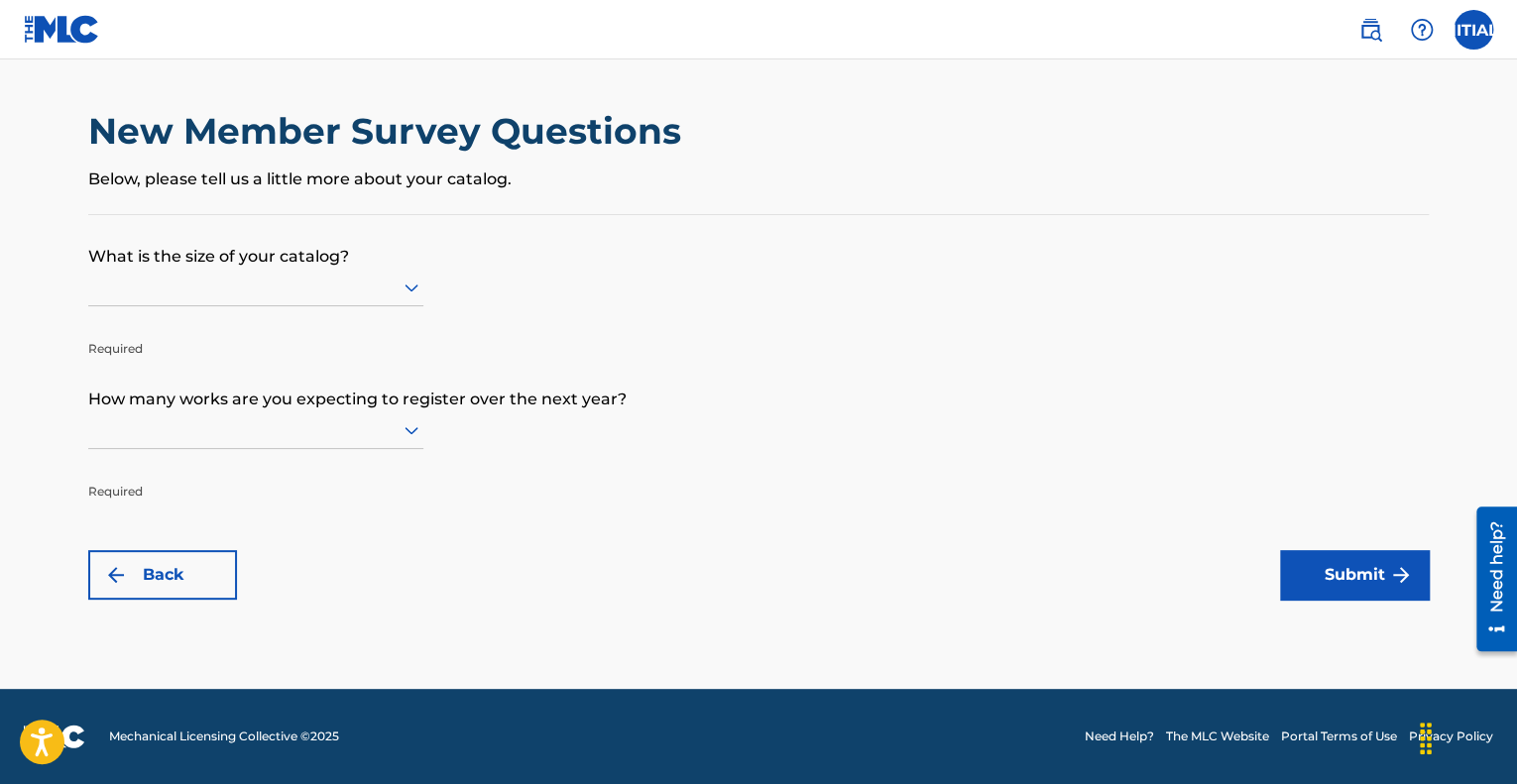 scroll, scrollTop: 0, scrollLeft: 0, axis: both 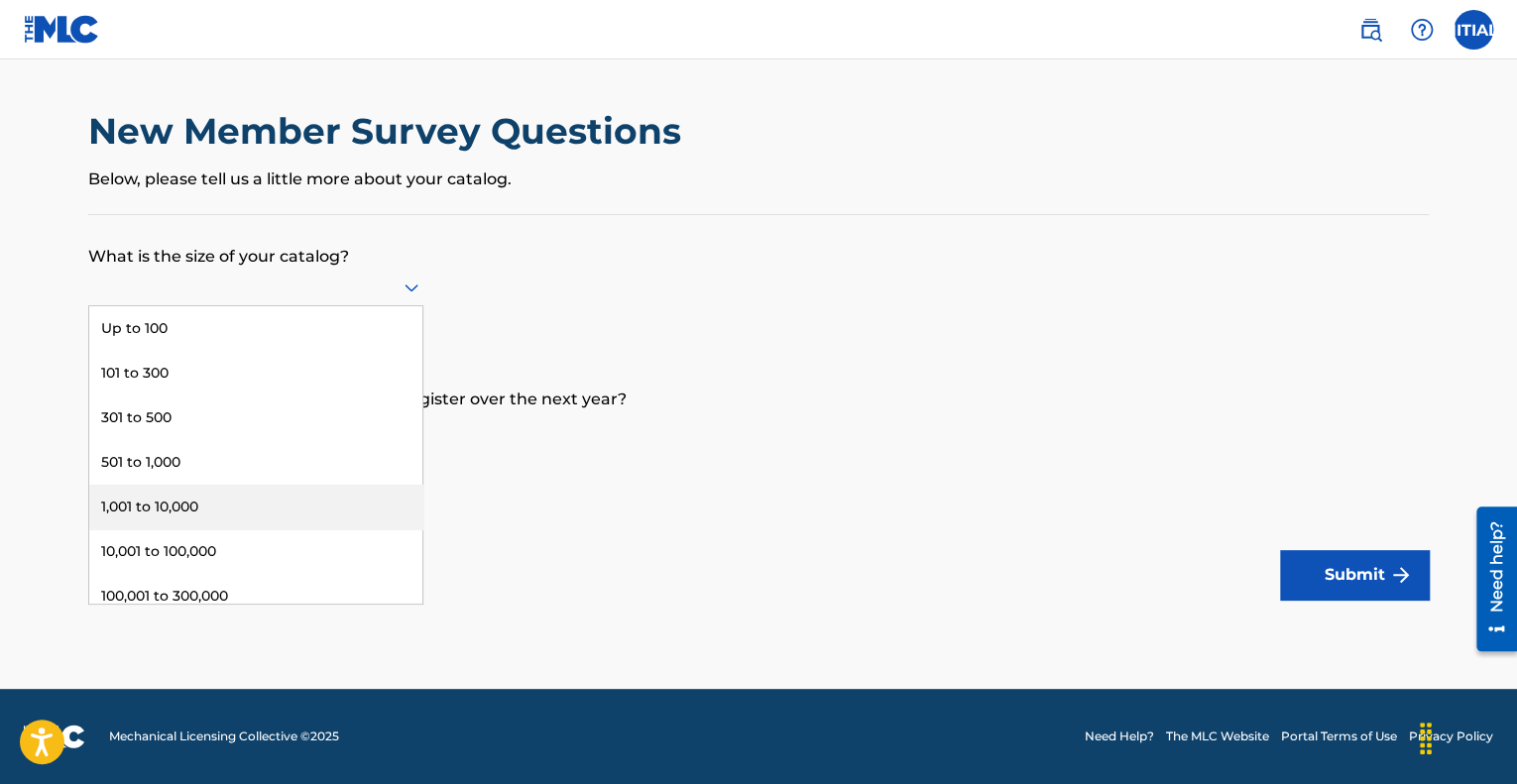 click on "What is the size of your catalog? 9 results available. Use Up and Down to choose options, press Enter to select the currently focused option, press Escape to exit the menu, press Tab to select the option and exit the menu. Up to 100 101 to 300 301 to 500 501 to 1,000 1,001 to 10,000 10,001 to 100,000 100,001 to 300,000 301,000 to 500,000 Over 500,000 Required How many works are you expecting to register over the next year? Required Back Submit" at bounding box center (758, 407) 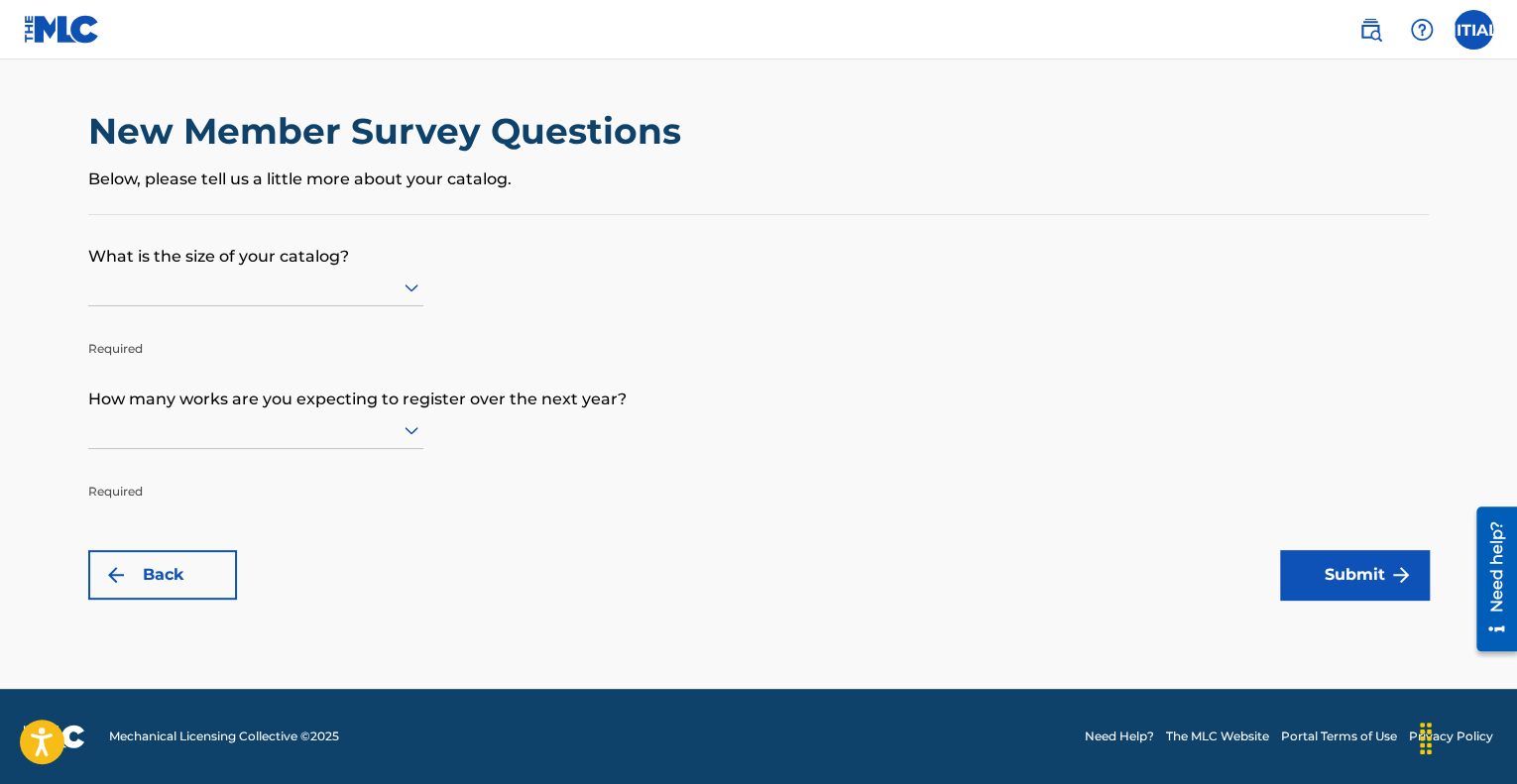 click at bounding box center [256, 429] 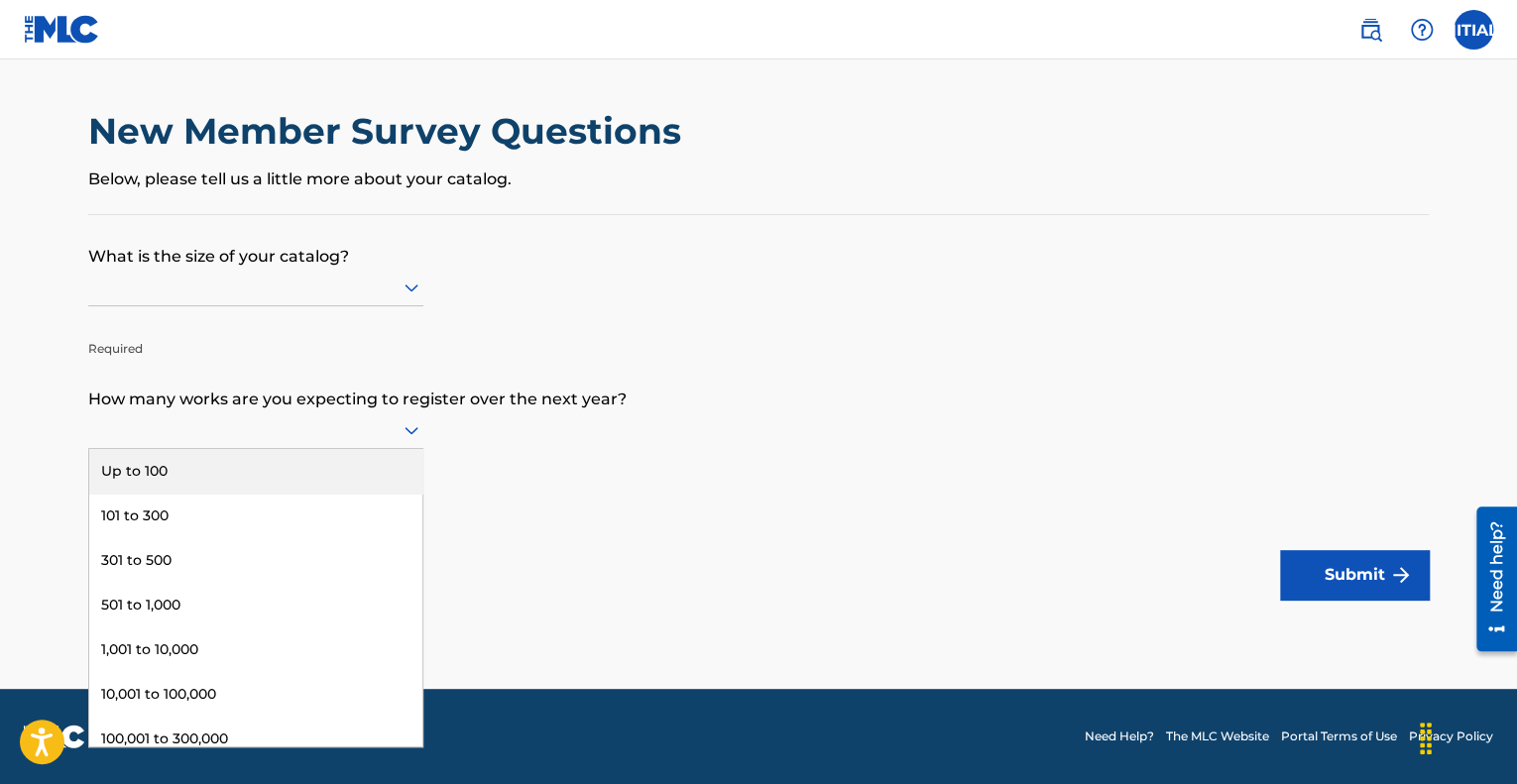 click on "What is the size of your catalog? Required How many works are you expecting to register over the next year? 9 results available. Use Up and Down to choose options, press Enter to select the currently focused option, press Escape to exit the menu, press Tab to select the option and exit the menu. Up to 100 101 to 300 301 to 500 501 to 1,000 1,001 to 10,000 10,001 to 100,000 100,001 to 300,000 301,000 to 500,000 Over 500,000 Required Back Submit" at bounding box center (758, 407) 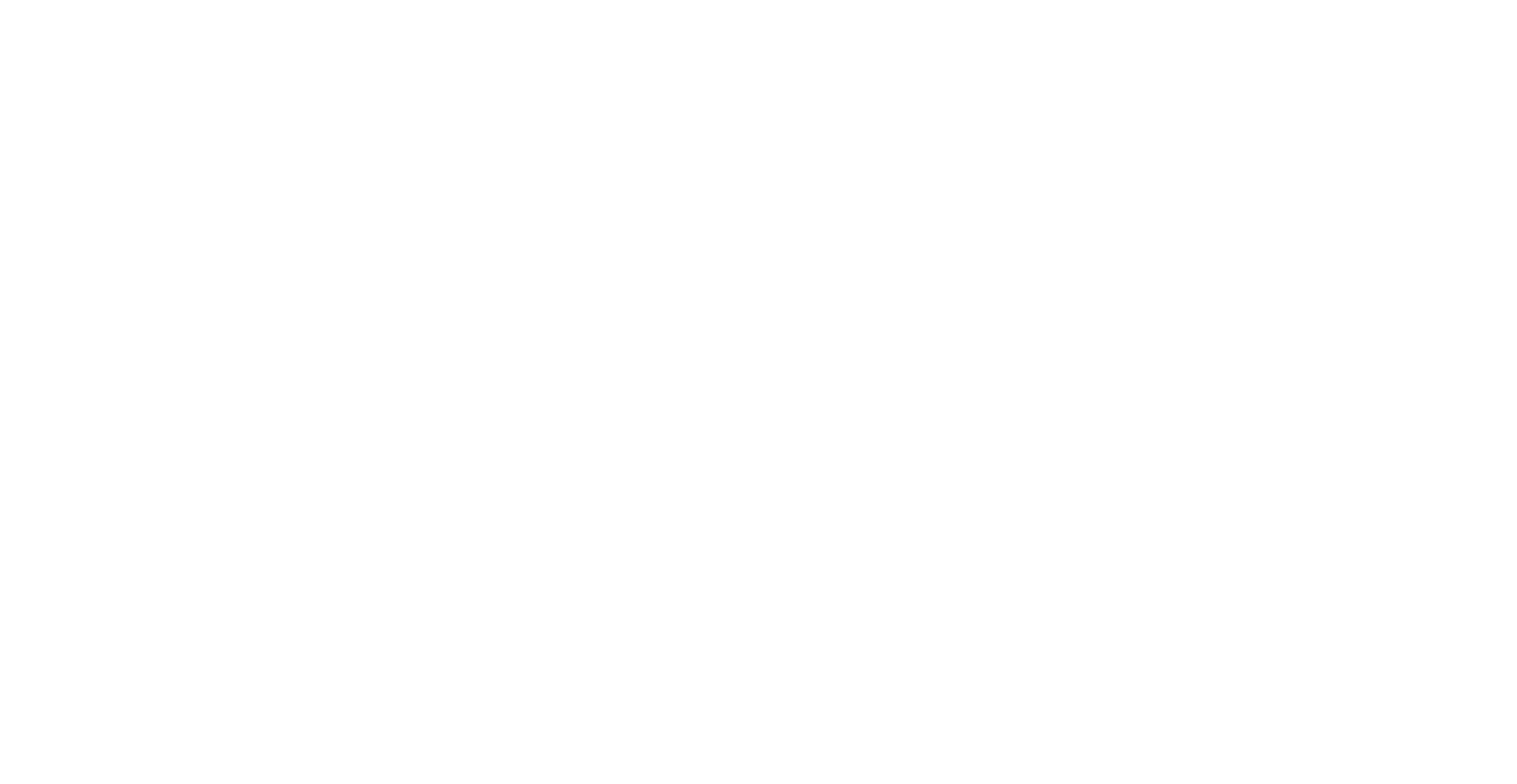 scroll, scrollTop: 0, scrollLeft: 0, axis: both 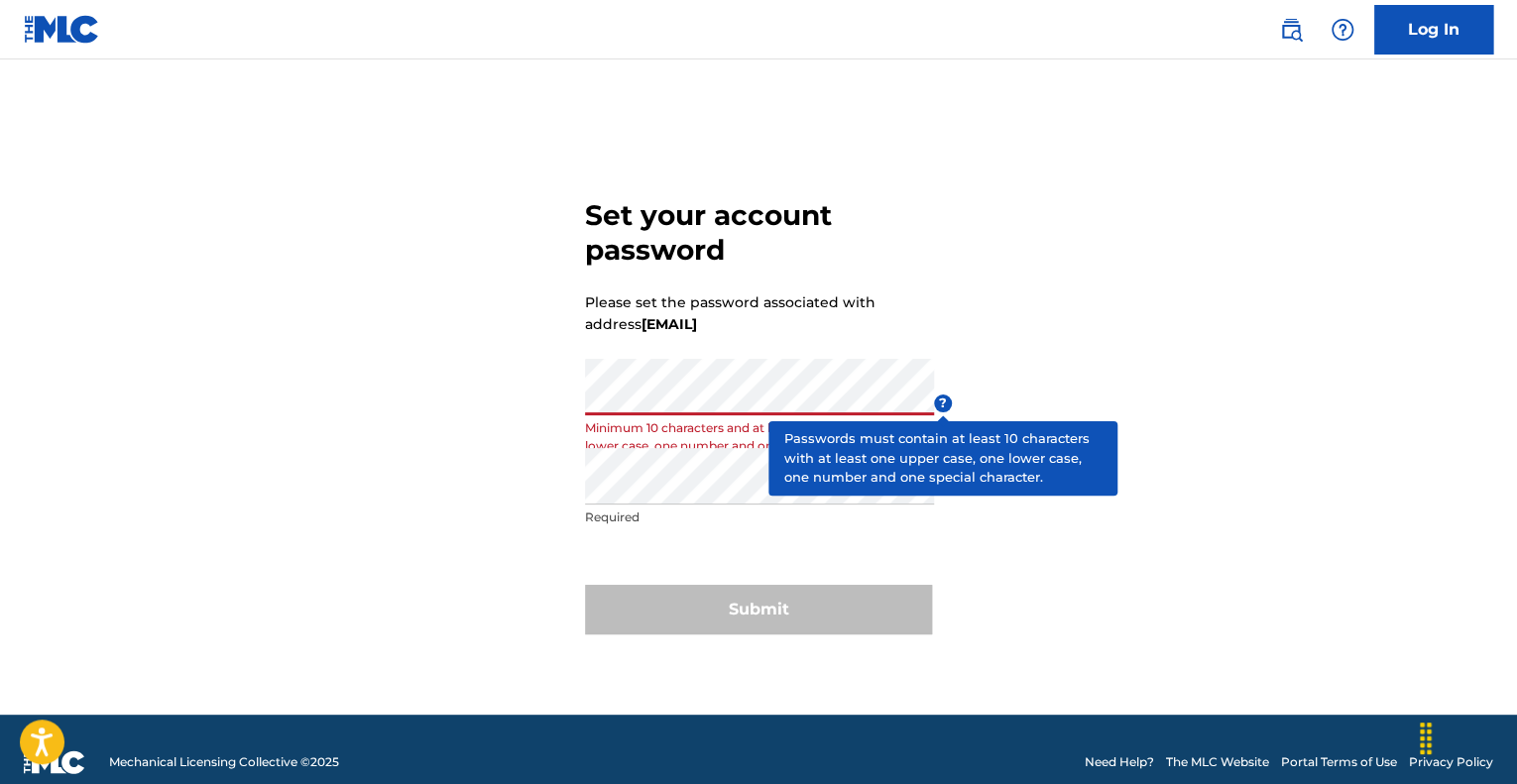 click on "?" at bounding box center [943, 403] 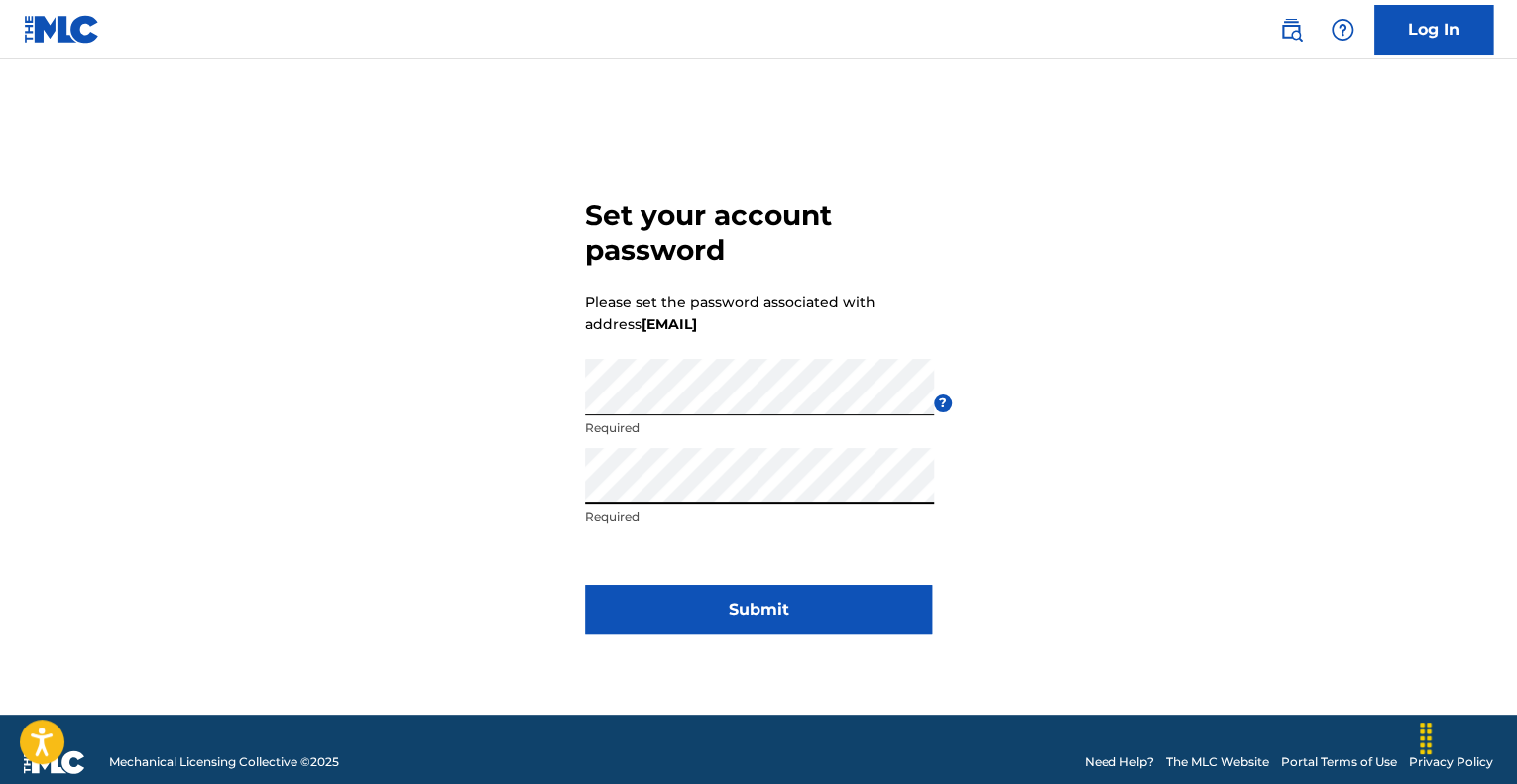 click on "Submit" at bounding box center [758, 610] 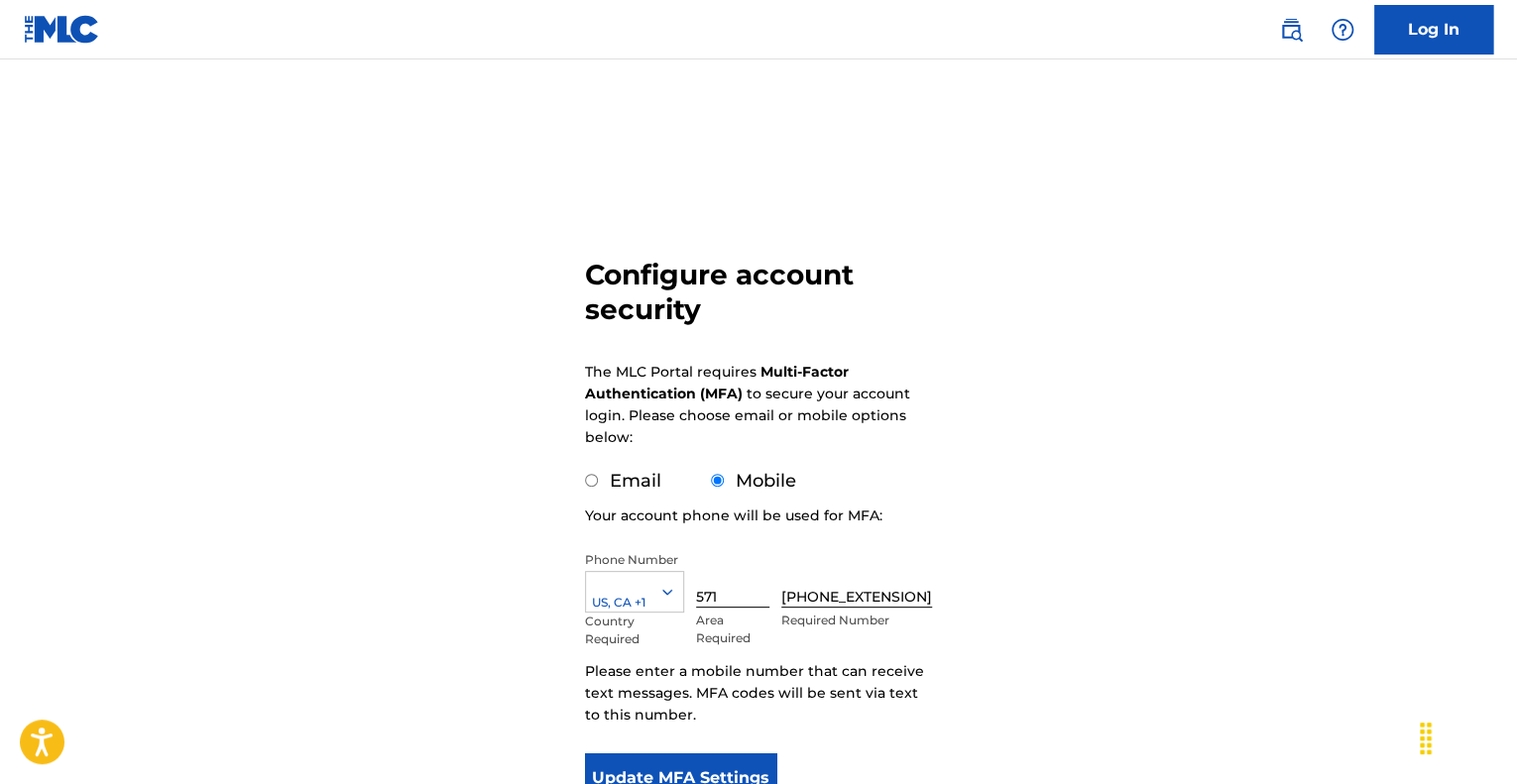 scroll, scrollTop: 69, scrollLeft: 0, axis: vertical 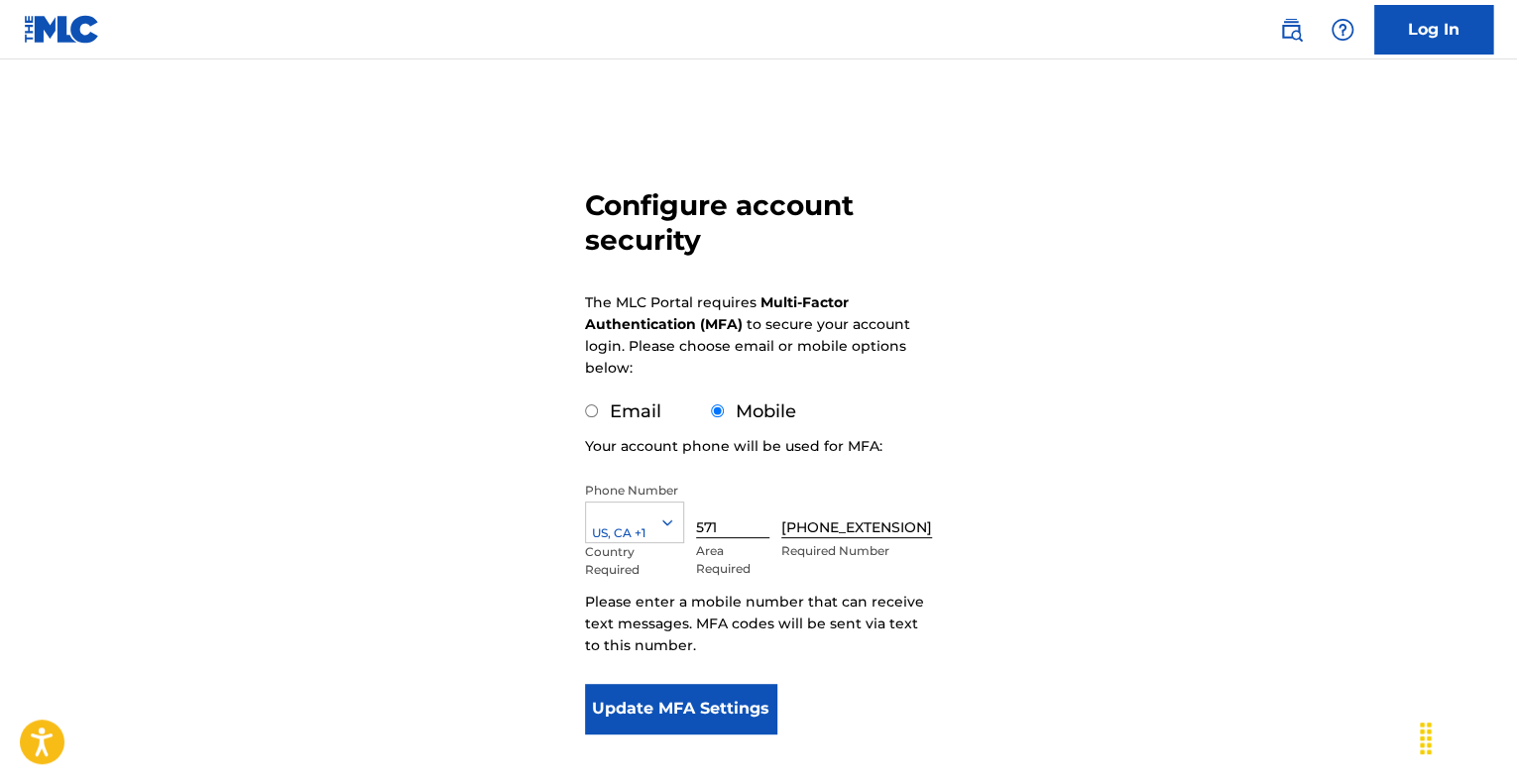 click on "Update MFA Settings" at bounding box center [680, 709] 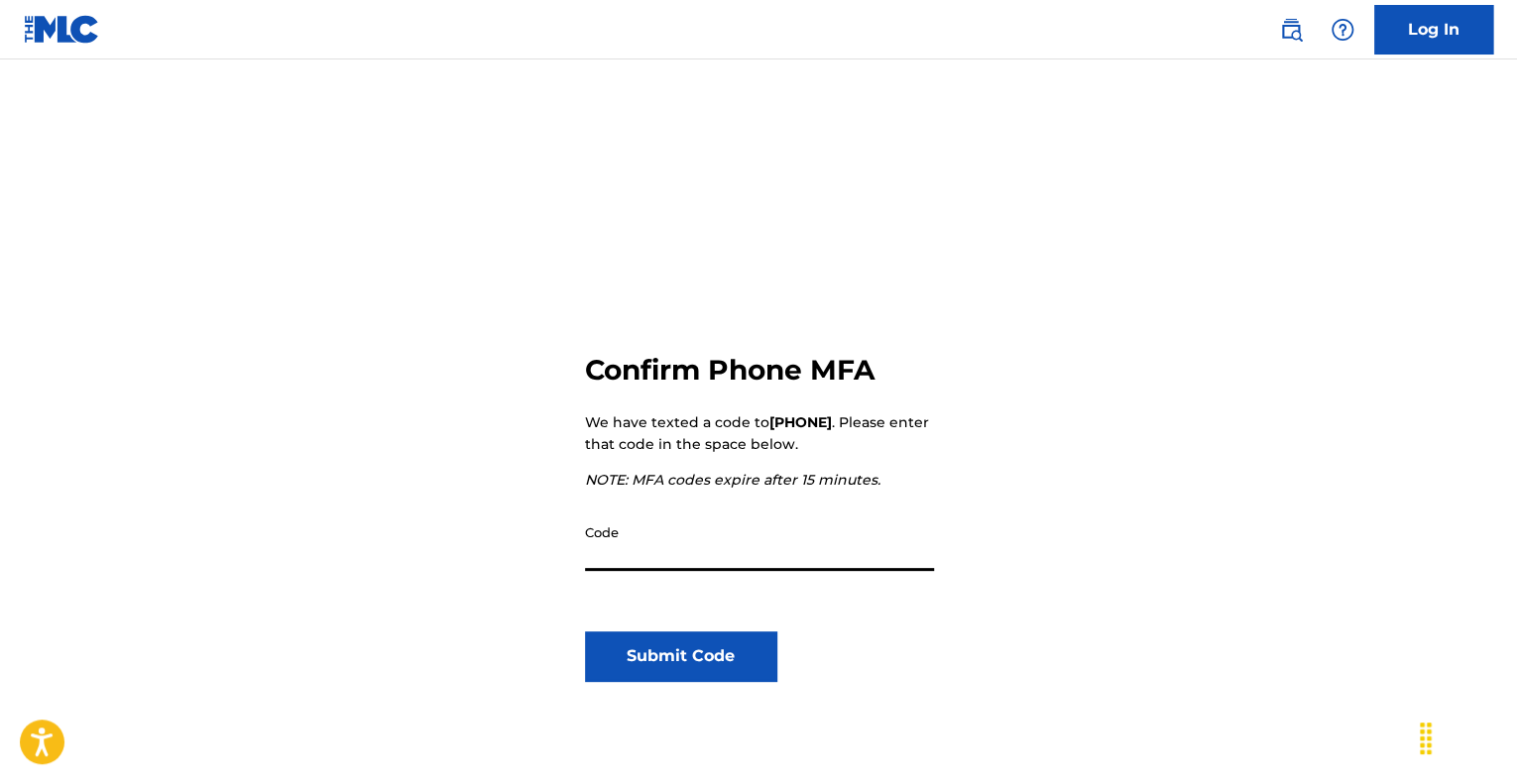 click on "Code" at bounding box center [759, 542] 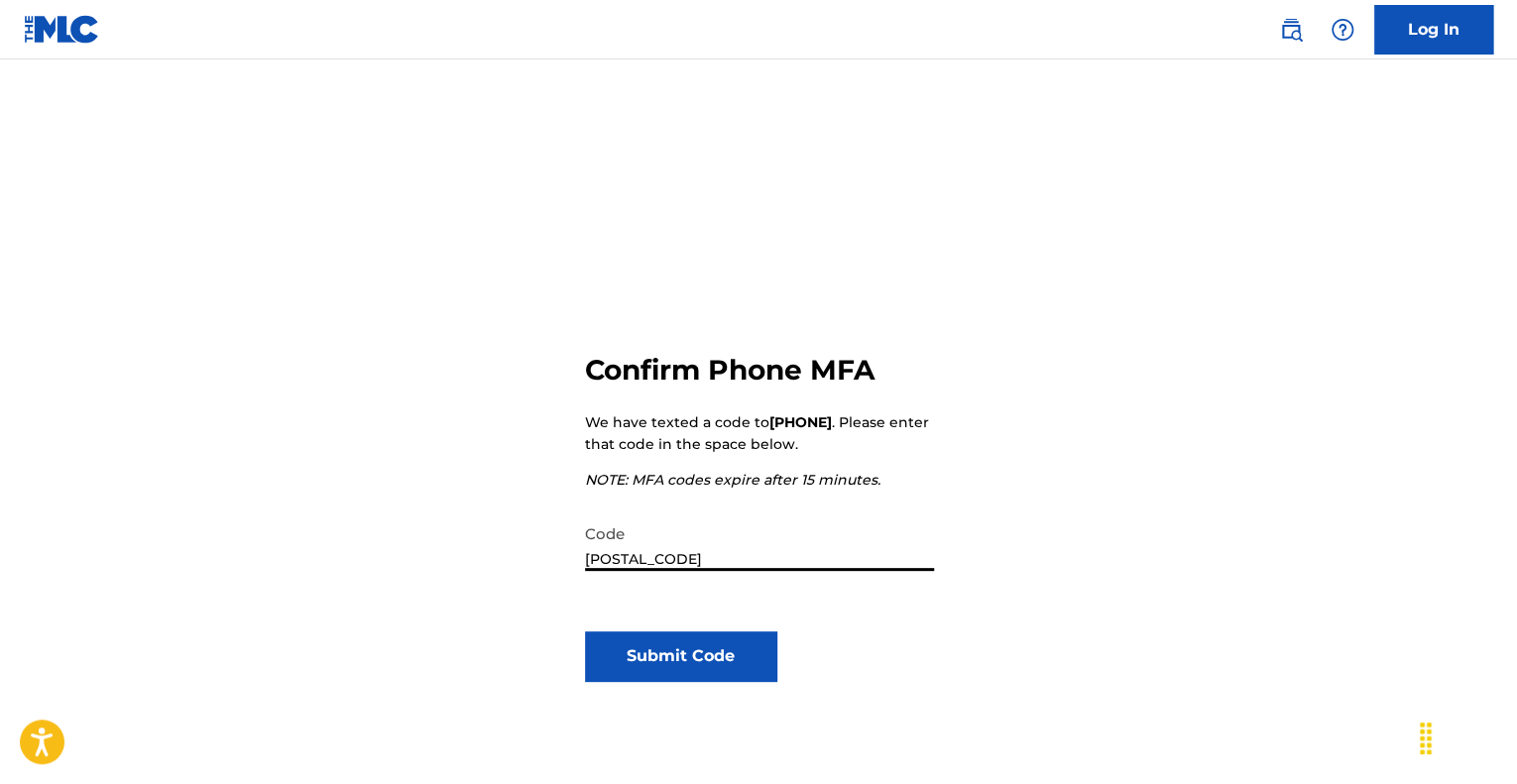 type on "[POSTAL_CODE]" 